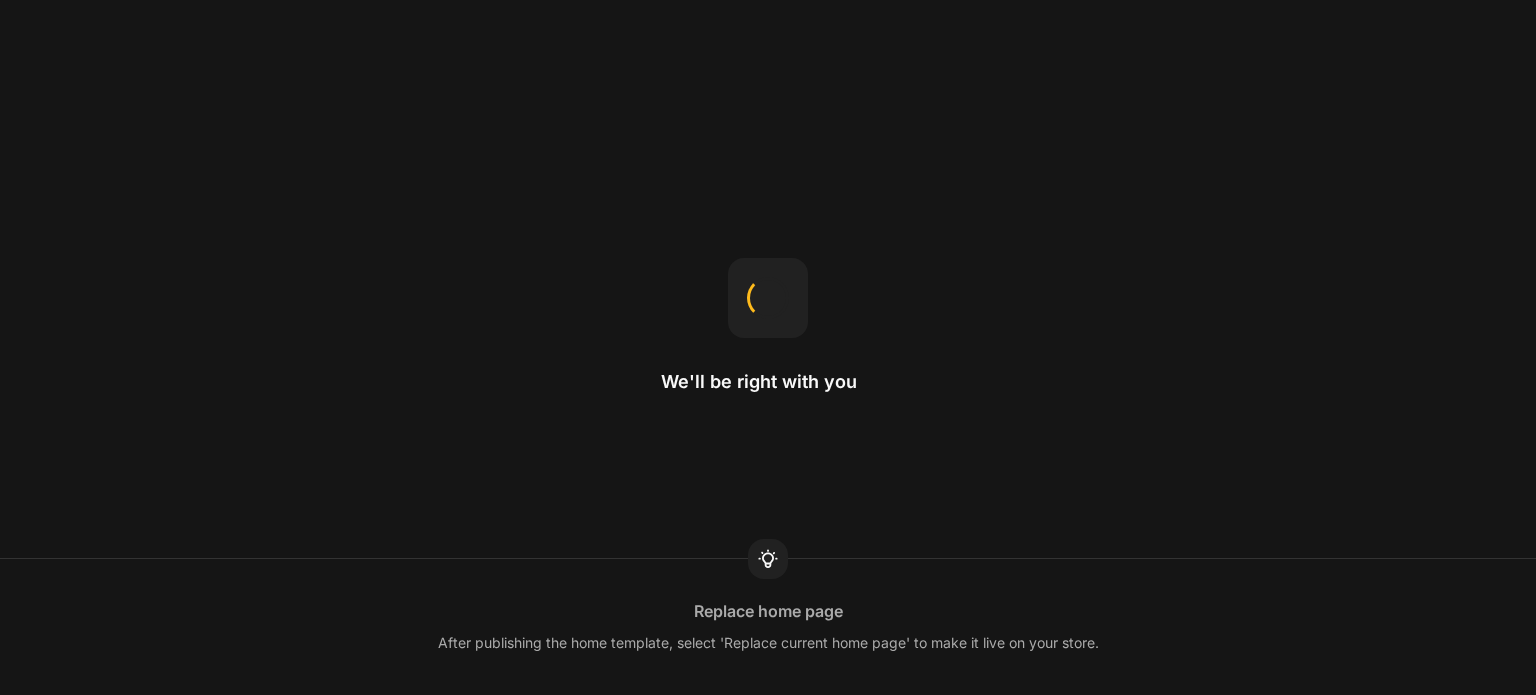 scroll, scrollTop: 0, scrollLeft: 0, axis: both 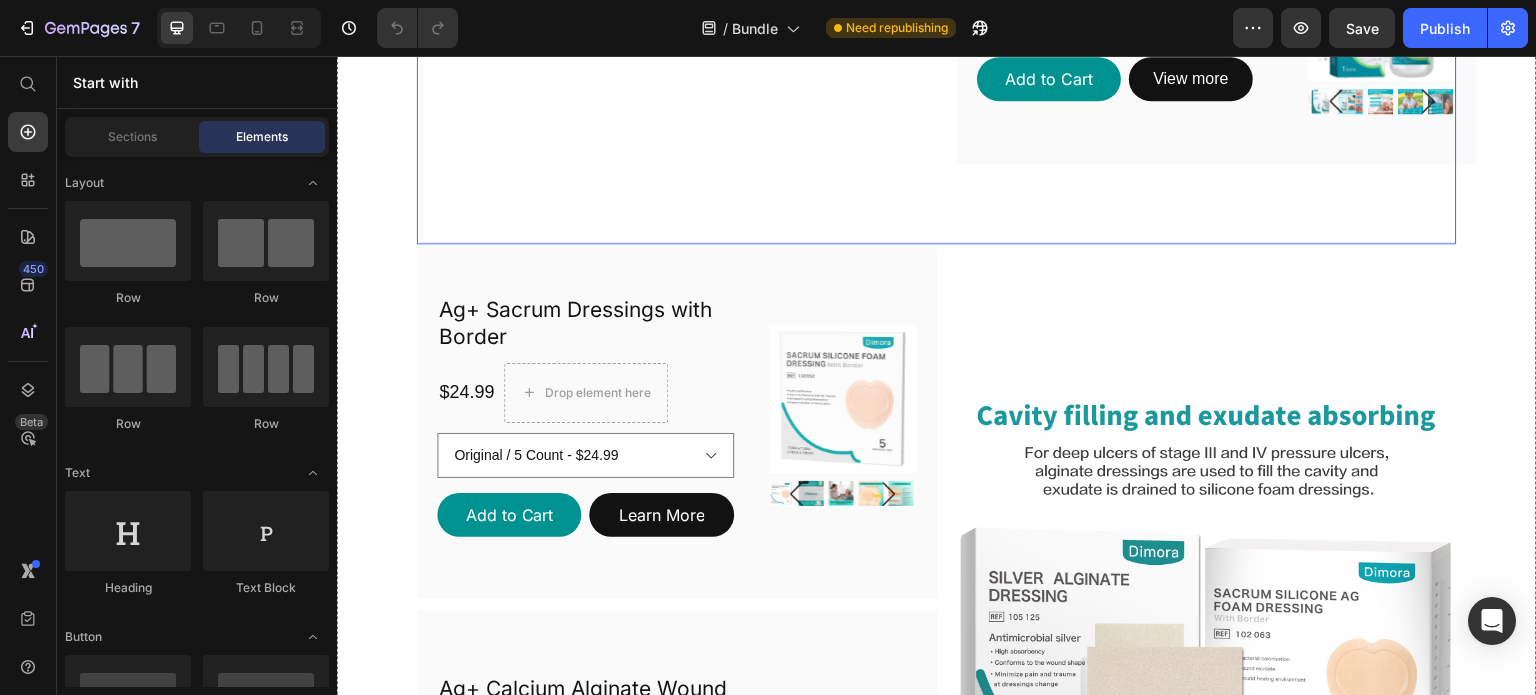 click on "Image [MEDICAL_DATA] Foam Bandages Heading $24.99 Product Price
Drop element here Row Original / 5 Count - $24.99  Original / 10 Count - $37.99  Original / 20 Count - $59.99  Ag Silver / 5 Count - $23.99  Ag Silver / 10 Count - $41.99  Ag Silver / 20 Count - $75.99  Product Variants & Swatches Add to Cart Add to Cart View more Product View More Row
Product Images Product                Title Line Skin and Wound Cleanser Heading $19.99 Product Price
Drop element here Row Add to Cart Add to Cart View more Product View More Row
Product Images Product Row Row" at bounding box center (937, -152) 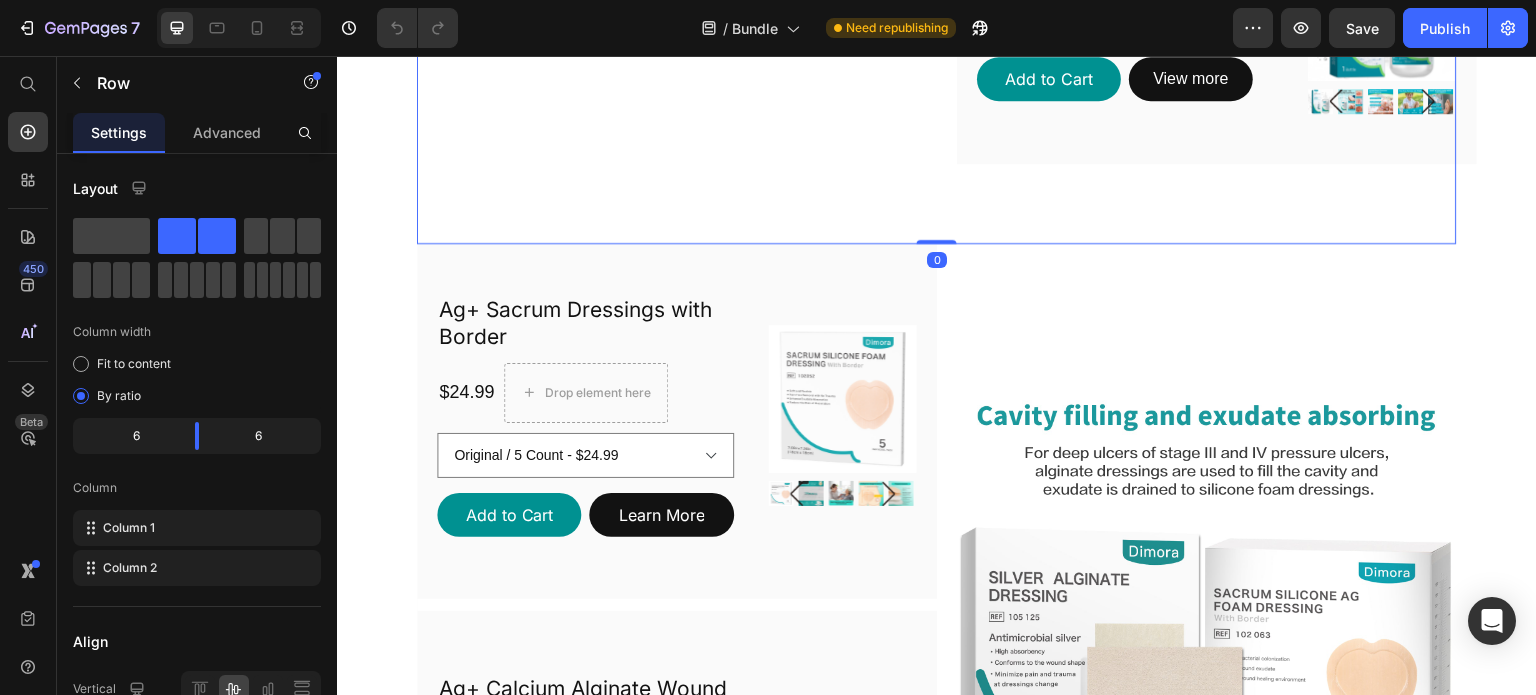 click 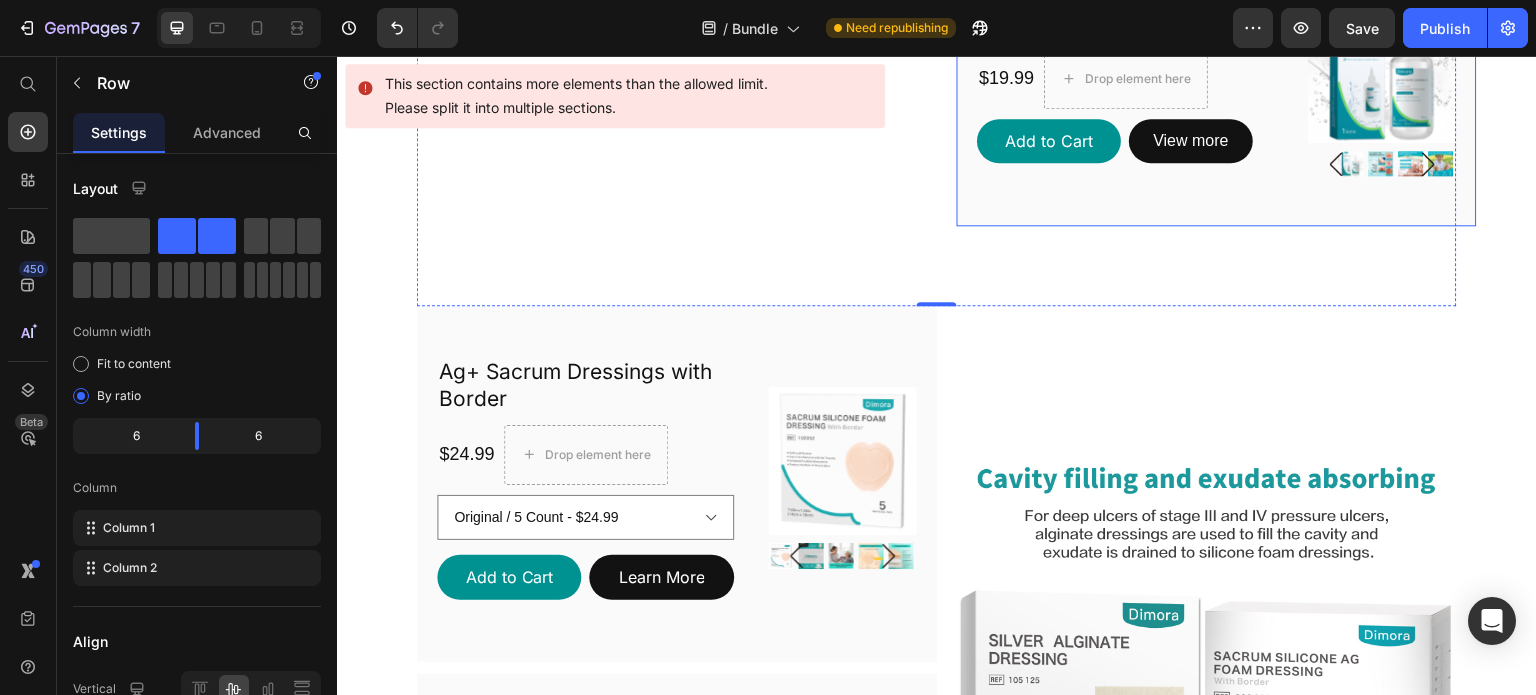 scroll, scrollTop: 1863, scrollLeft: 0, axis: vertical 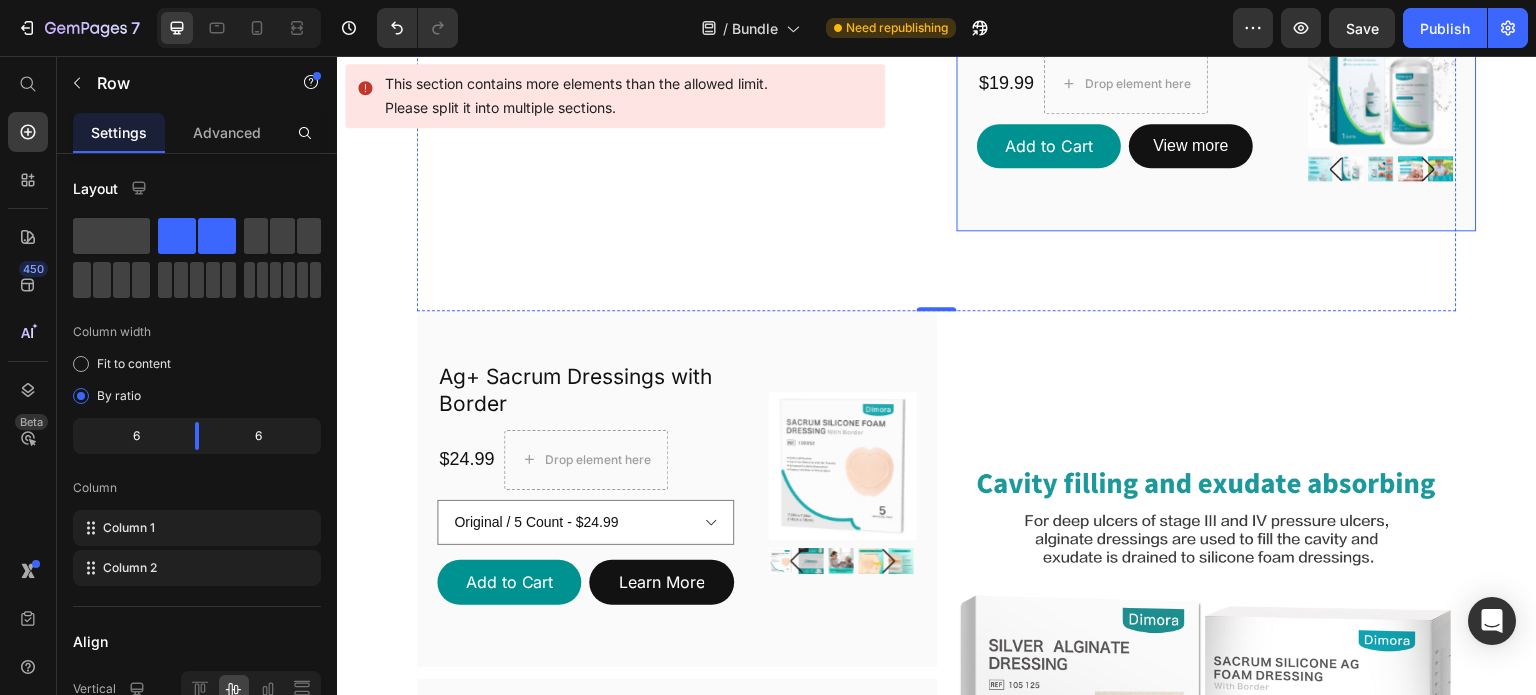 click on "[MEDICAL_DATA] Foam Bandages Heading $24.99 Product Price
Drop element here Row Original / 5 Count - $24.99  Original / 10 Count - $37.99  Original / 20 Count - $59.99  Ag Silver / 5 Count - $23.99  Ag Silver / 10 Count - $41.99  Ag Silver / 20 Count - $75.99  Product Variants & Swatches Add to Cart Add to Cart View more Product View More Row
Product Images Product                Title Line Skin and Wound Cleanser Heading $19.99 Product Price
Drop element here Row Add to Cart Add to Cart View more Product View More Row
Product Images Product Row" at bounding box center [1217, -85] 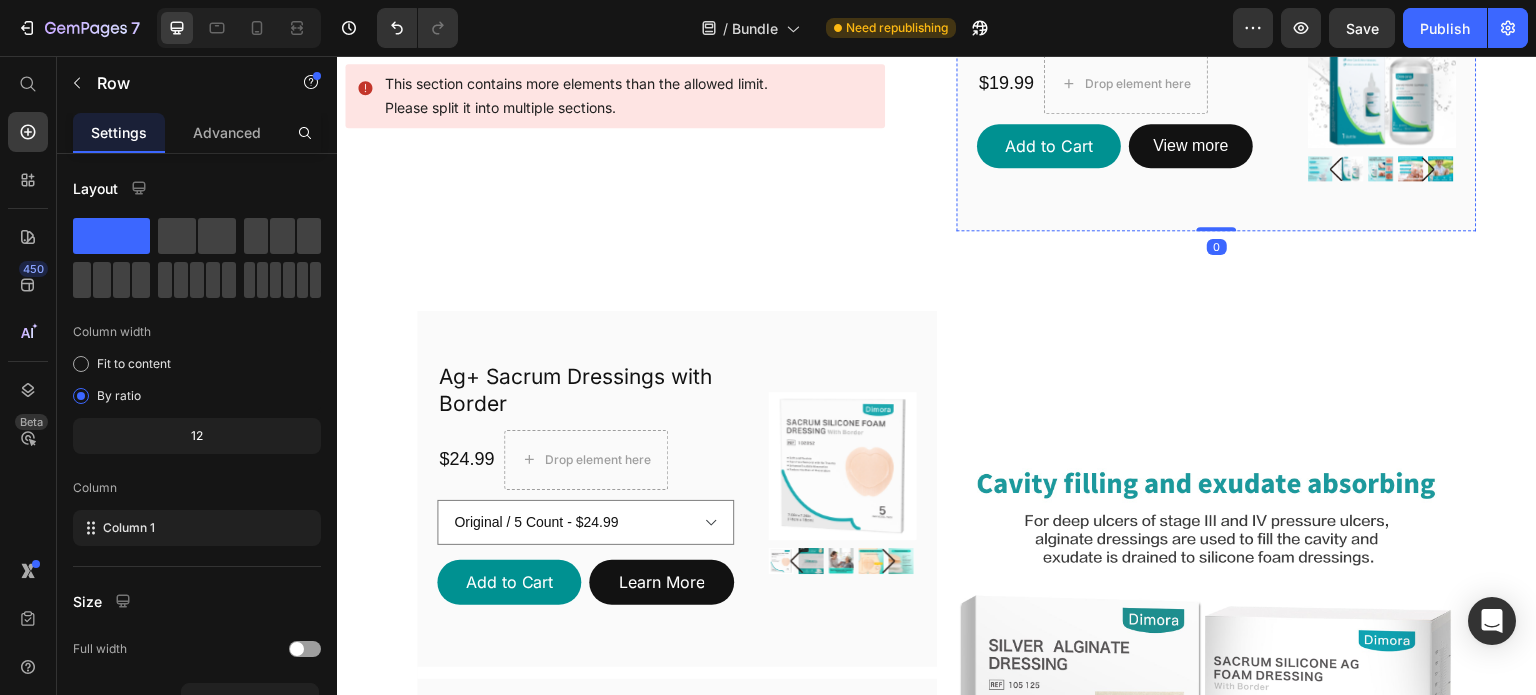 click on "[MEDICAL_DATA] Foam Bandages Heading $24.99 Product Price
Drop element here Row Original / 5 Count - $24.99  Original / 10 Count - $37.99  Original / 20 Count - $59.99  Ag Silver / 5 Count - $23.99  Ag Silver / 10 Count - $41.99  Ag Silver / 20 Count - $75.99  Product Variants & Swatches Add to Cart Add to Cart View more Product View More Row
Product Images Product" at bounding box center (1217, -244) 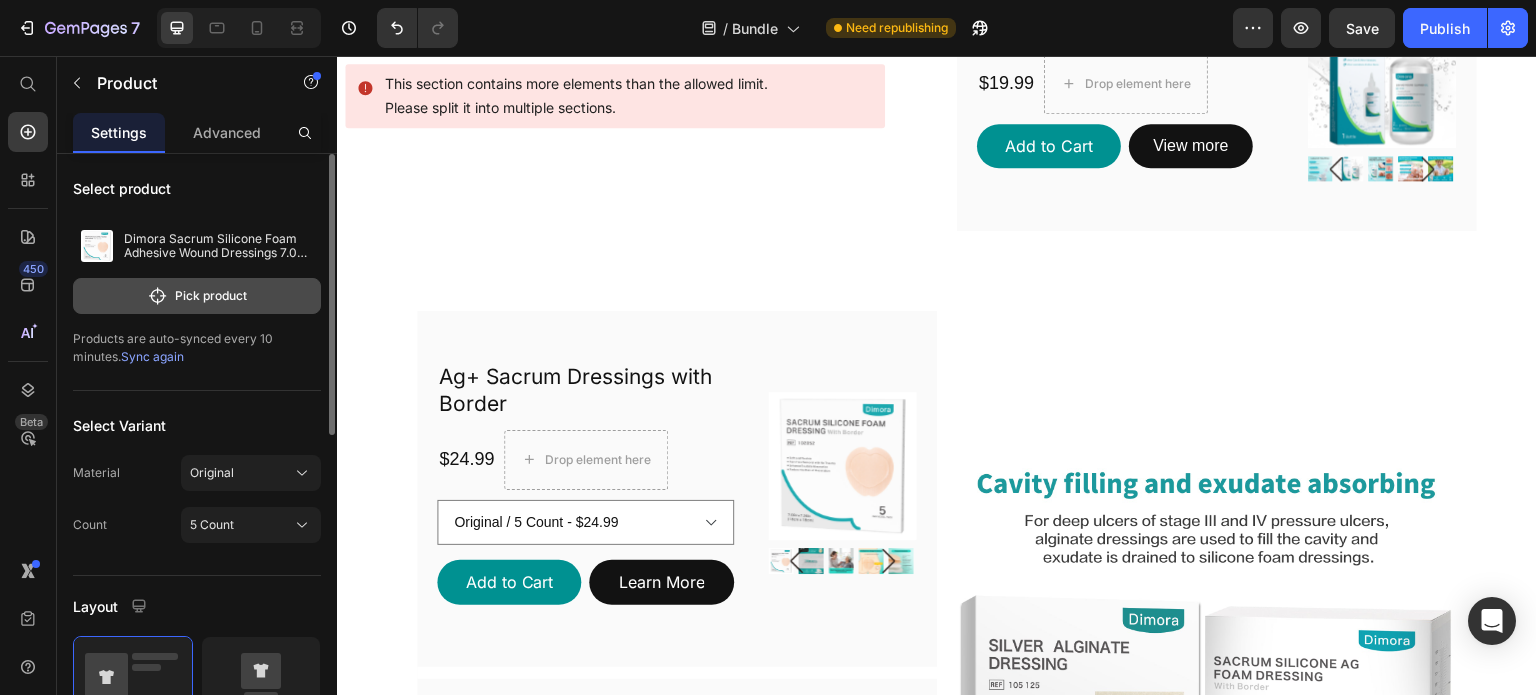click on "Pick product" 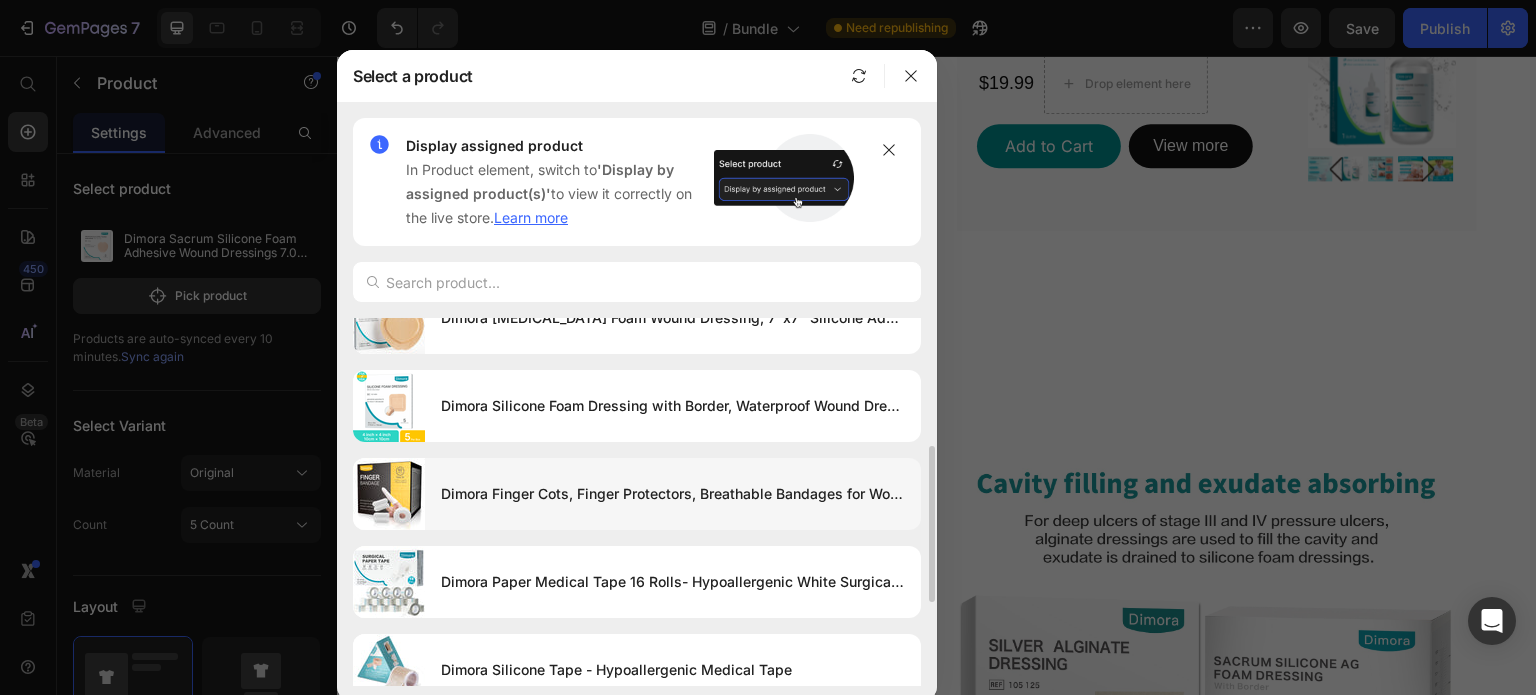scroll, scrollTop: 571, scrollLeft: 0, axis: vertical 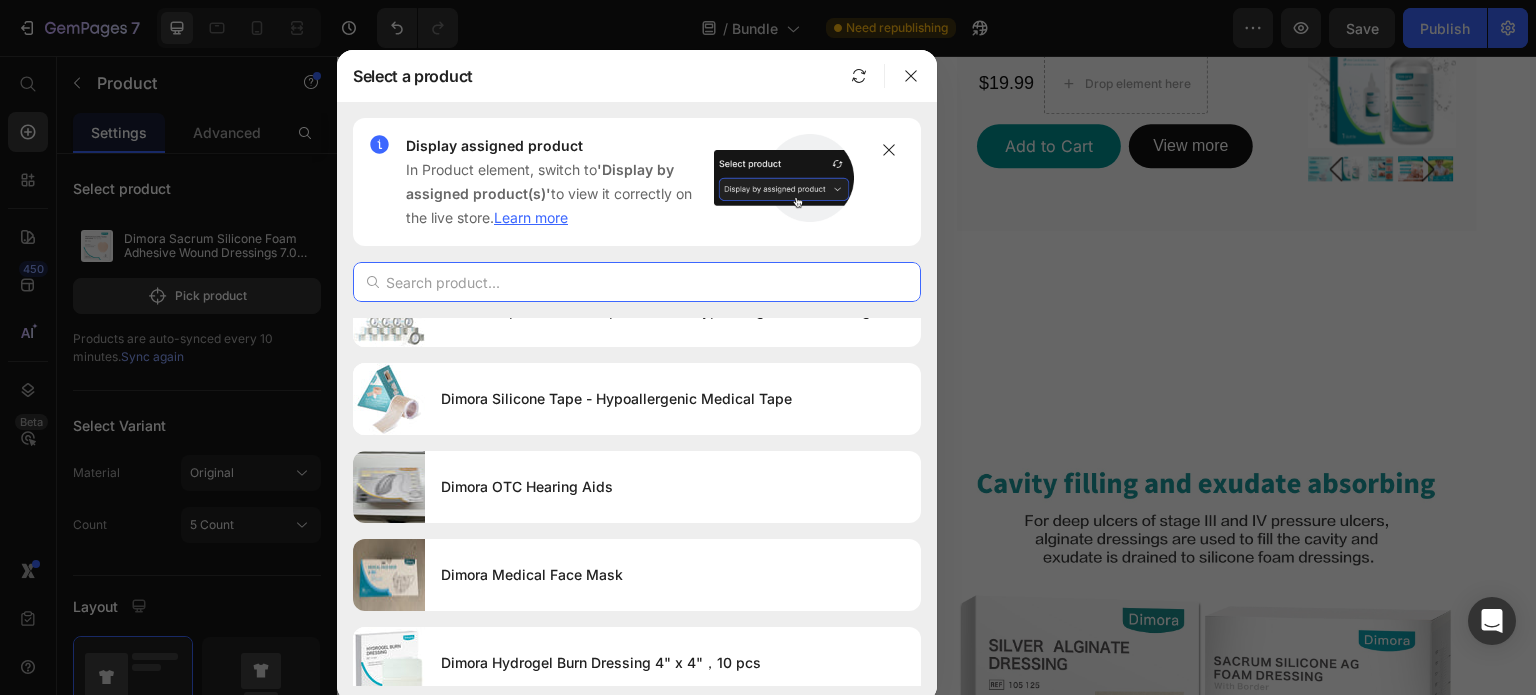 click at bounding box center [637, 282] 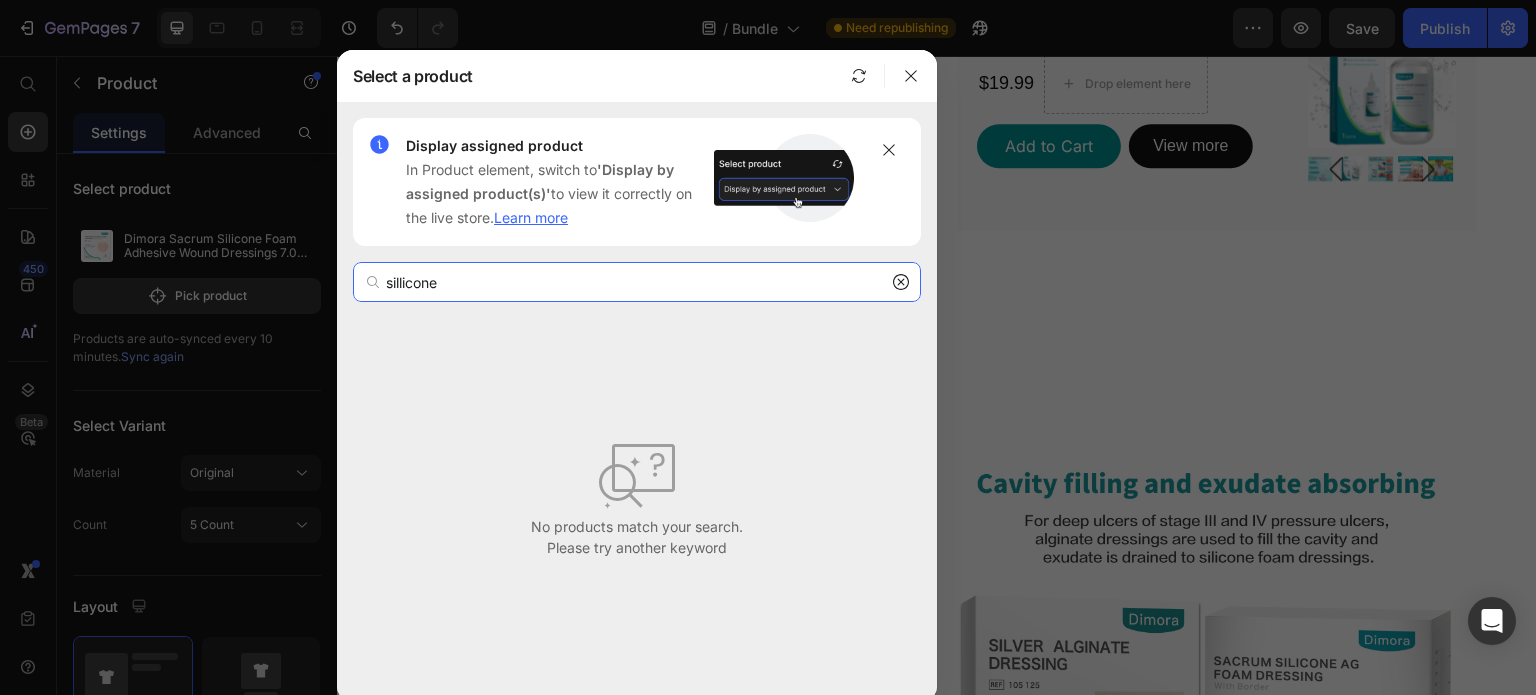 scroll, scrollTop: 0, scrollLeft: 0, axis: both 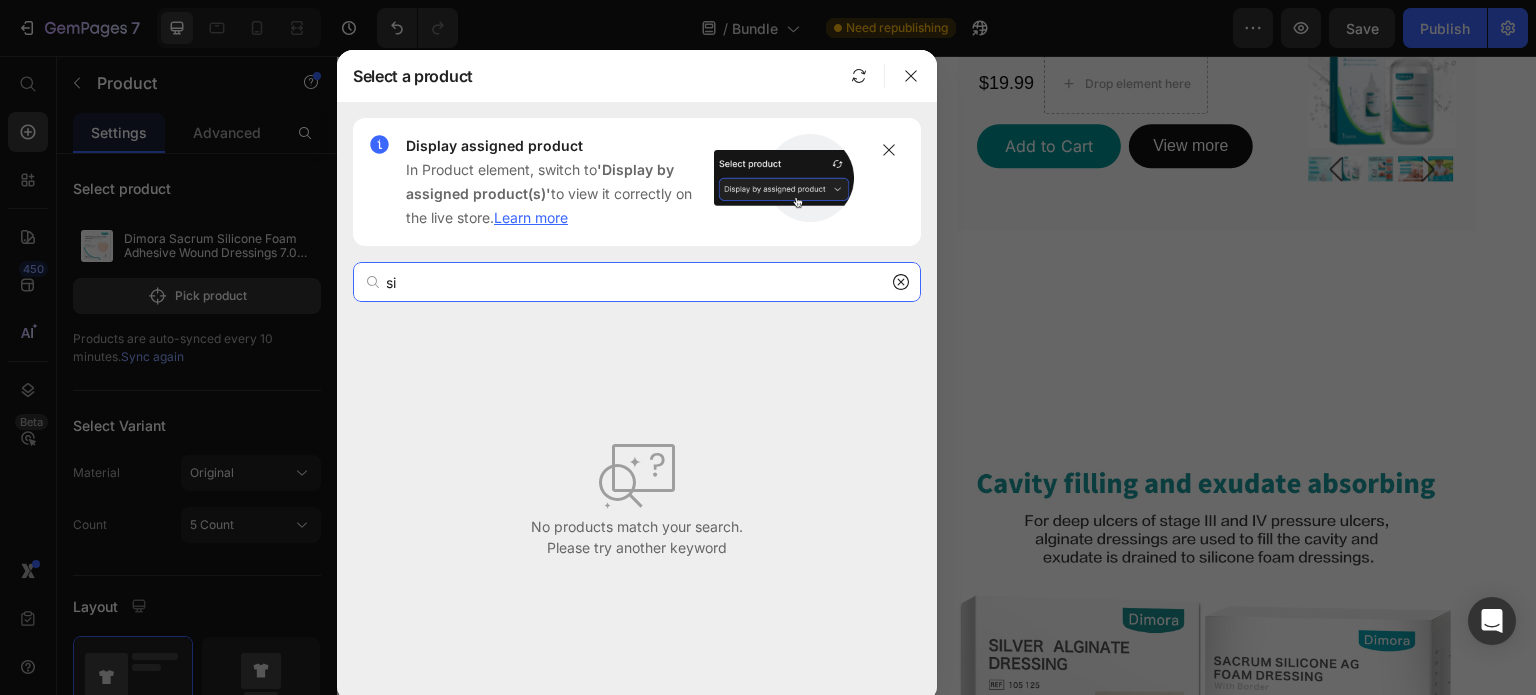 type on "s" 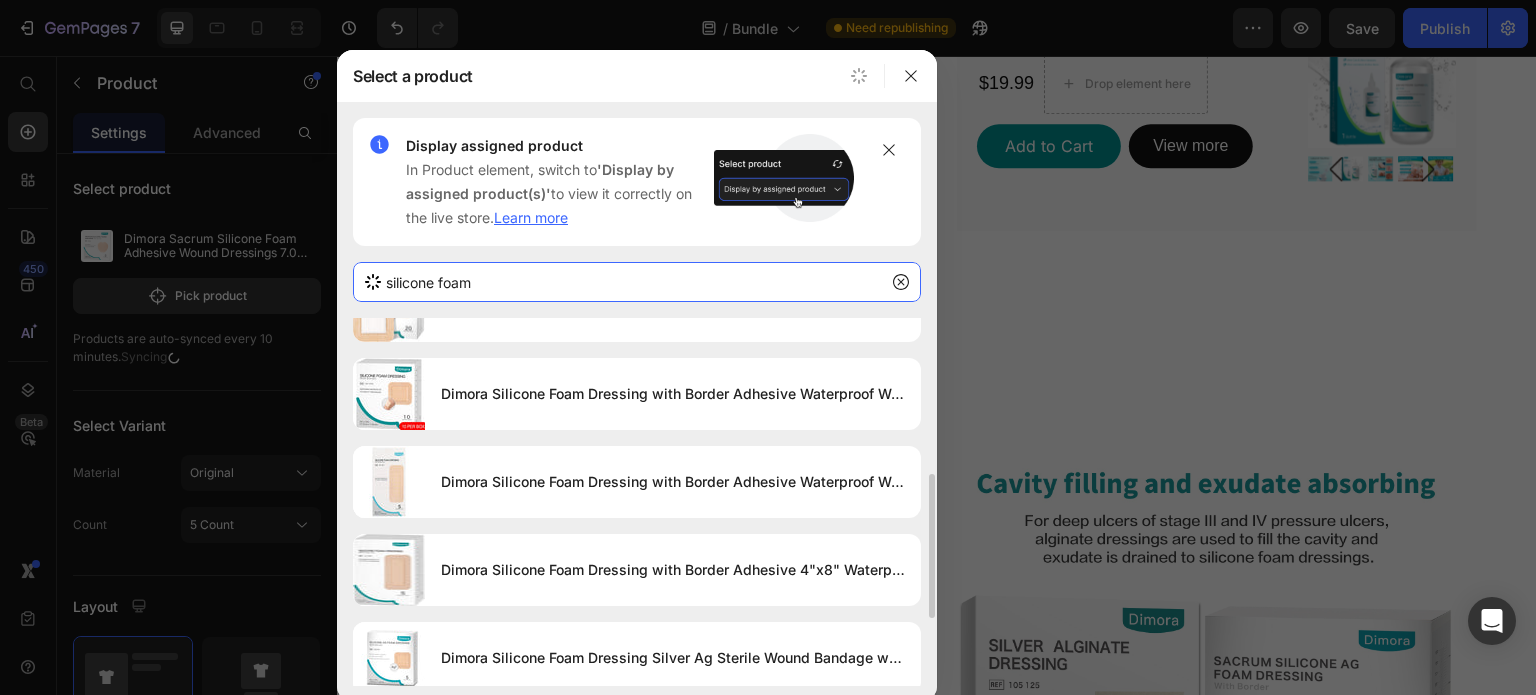 scroll, scrollTop: 500, scrollLeft: 0, axis: vertical 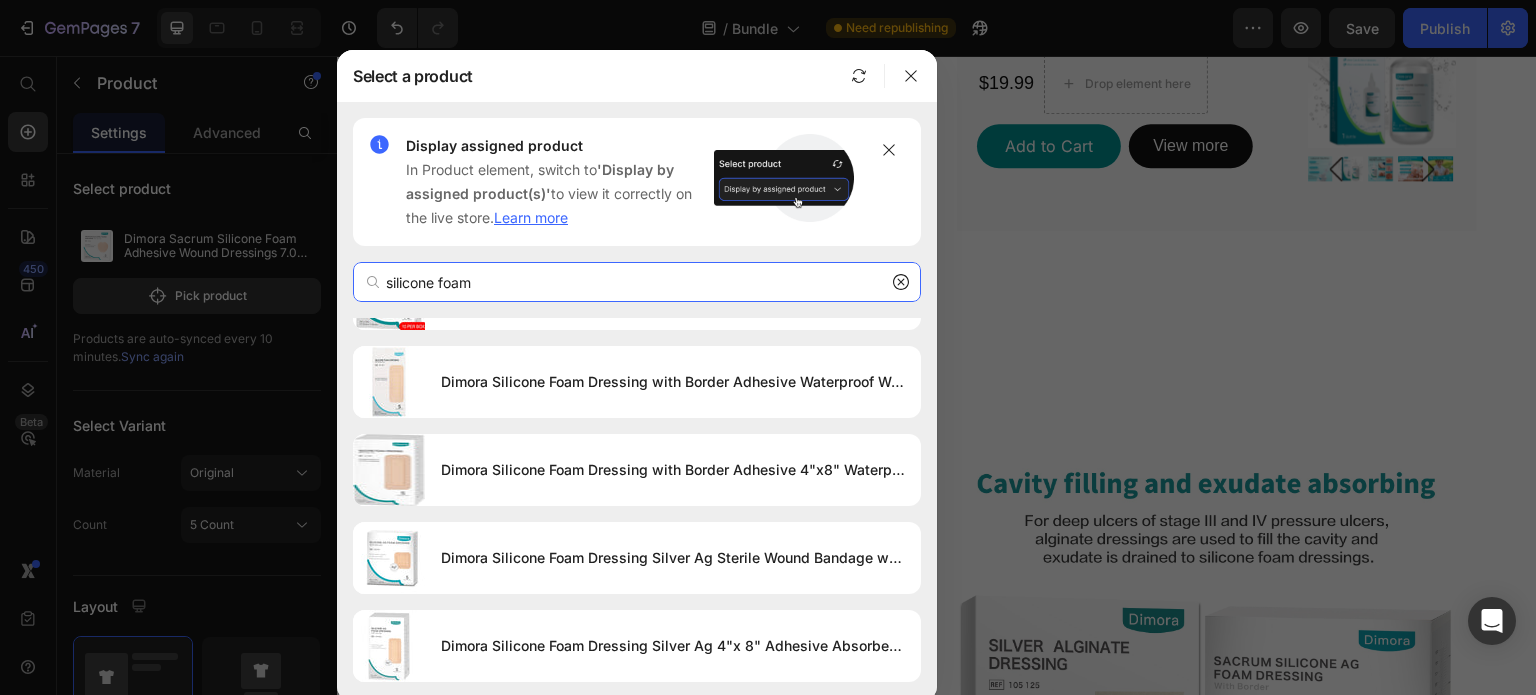 click on "silicone foam" at bounding box center (637, 282) 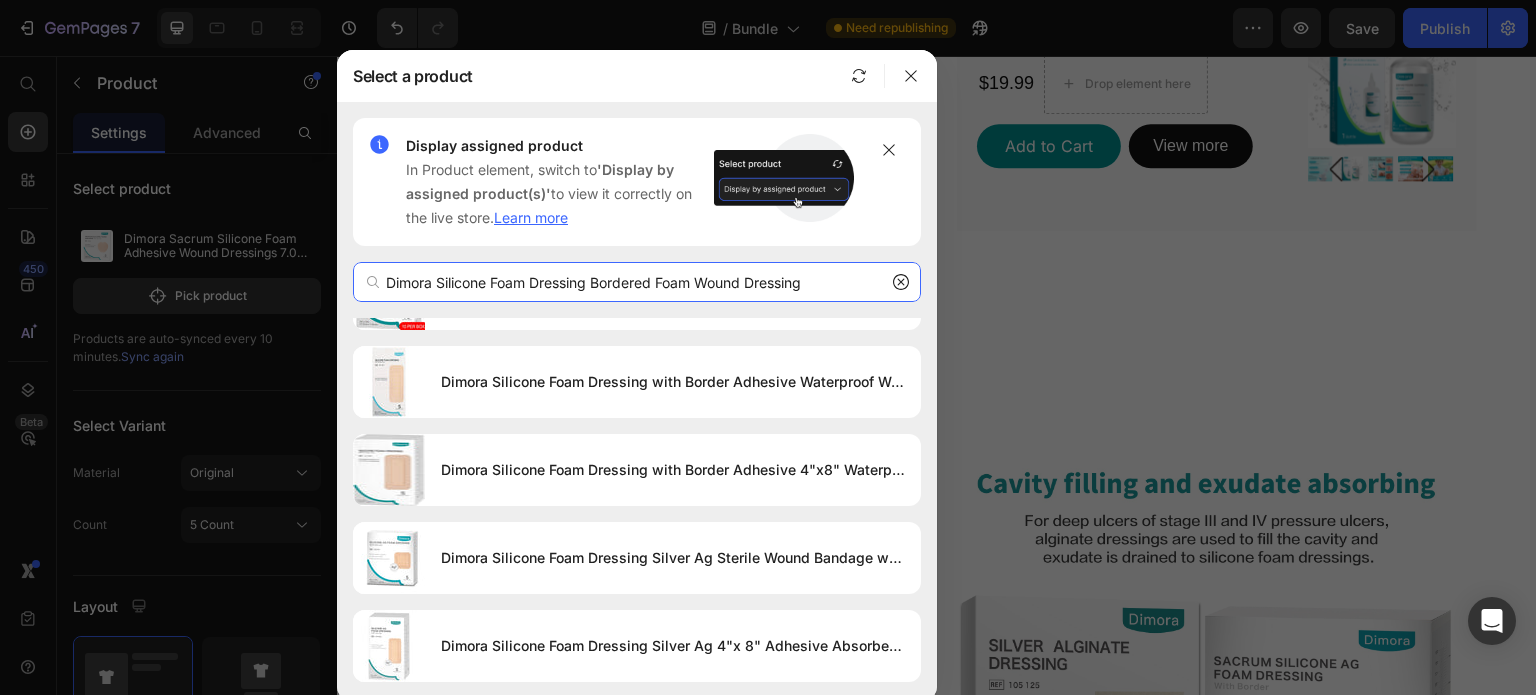 type on "Dimora Silicone Foam Dressing Bordered Foam Wound Dressing" 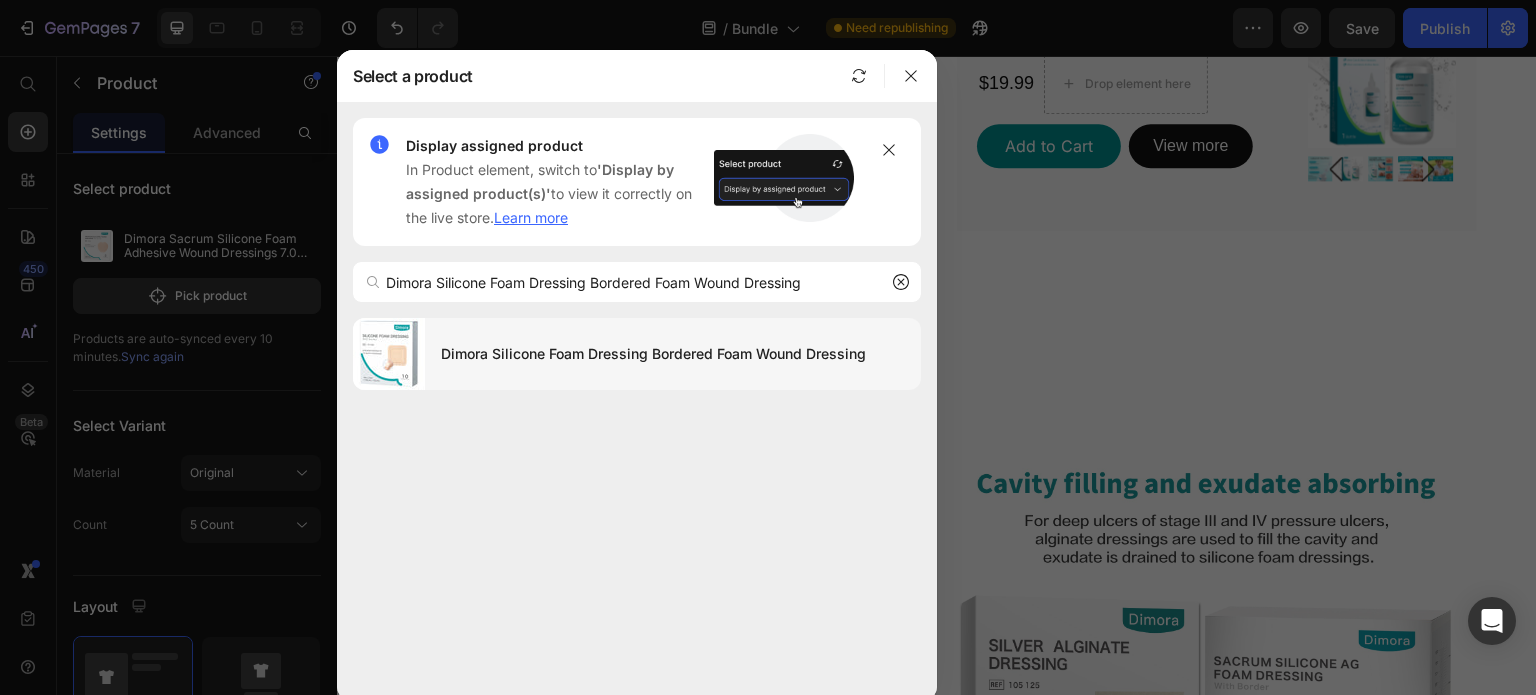 click on "Dimora Silicone Foam Dressing Bordered Foam Wound Dressing" at bounding box center (673, 354) 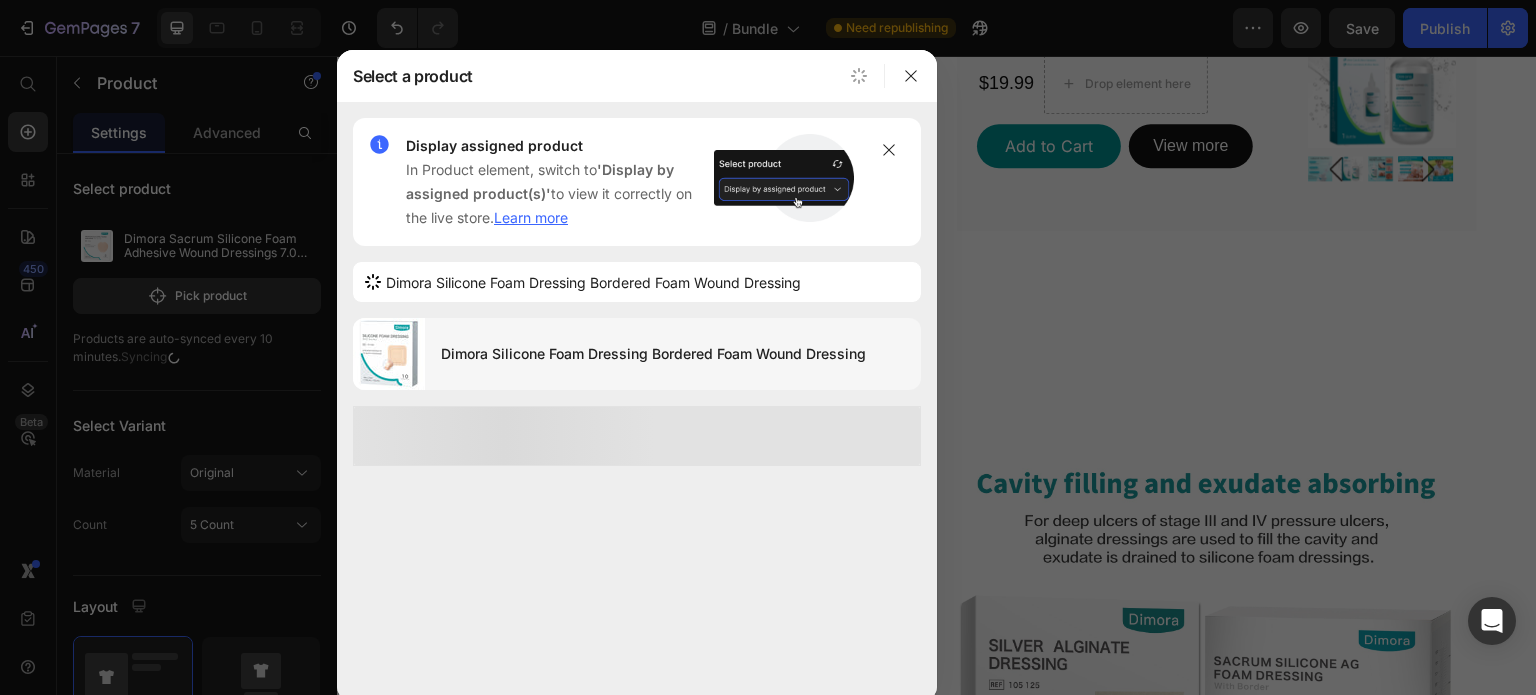 type 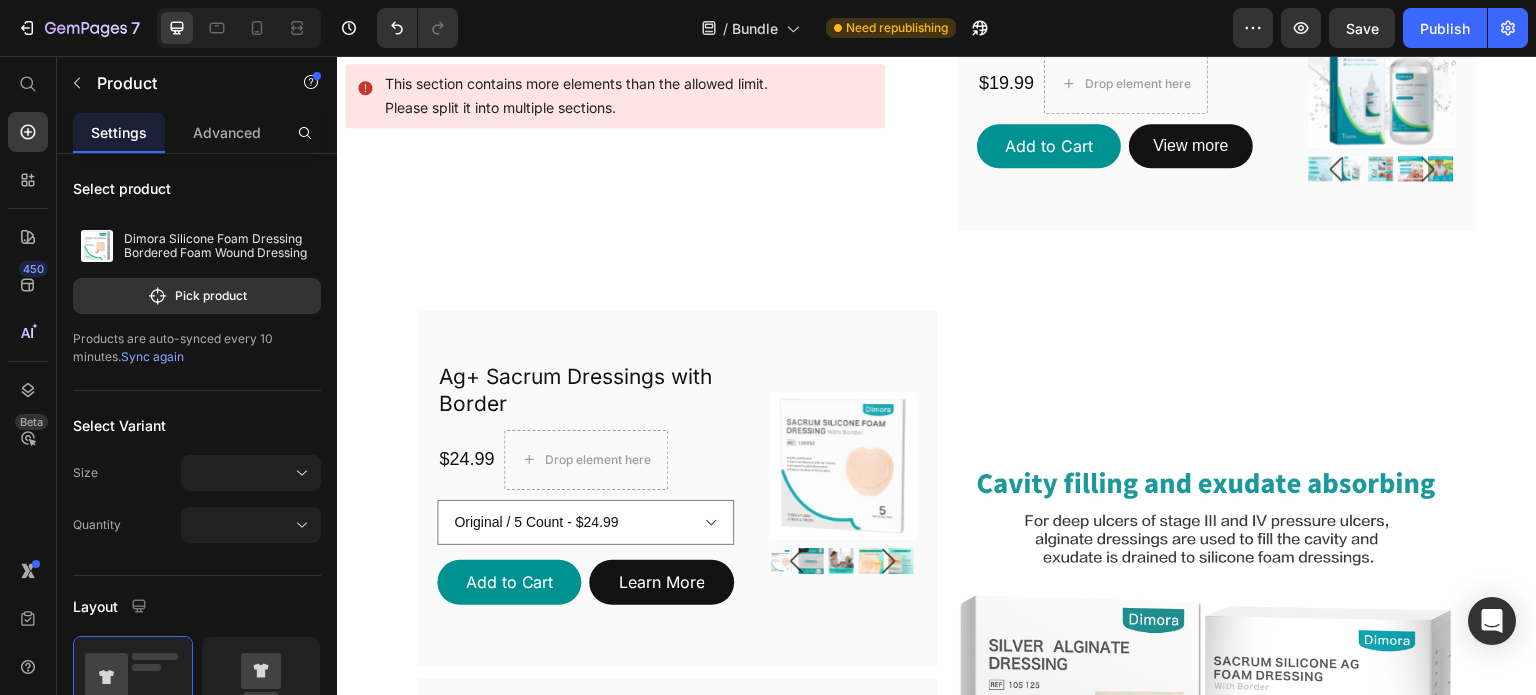 click on "Sacrum Foam Bandages" at bounding box center (1125, -337) 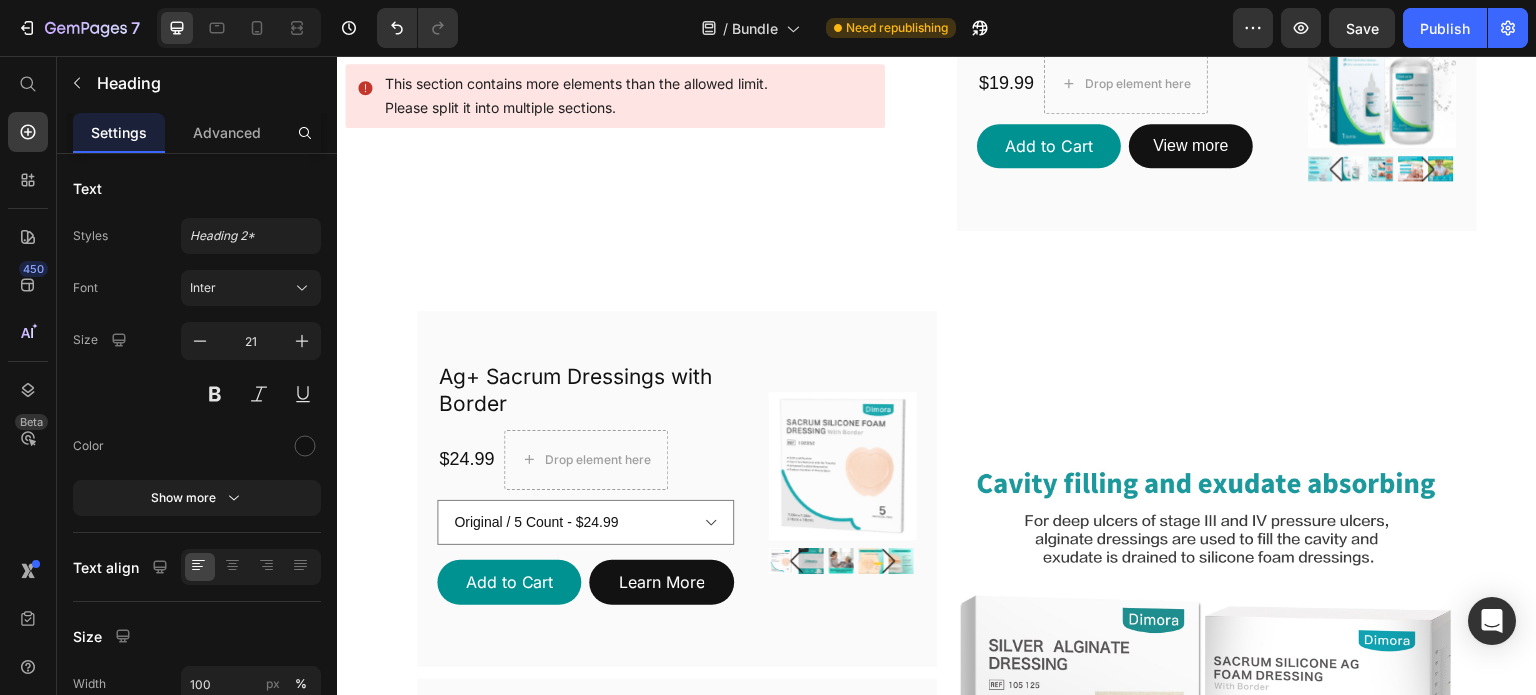 click on "Sacrum Foam Bandages" at bounding box center [1125, -337] 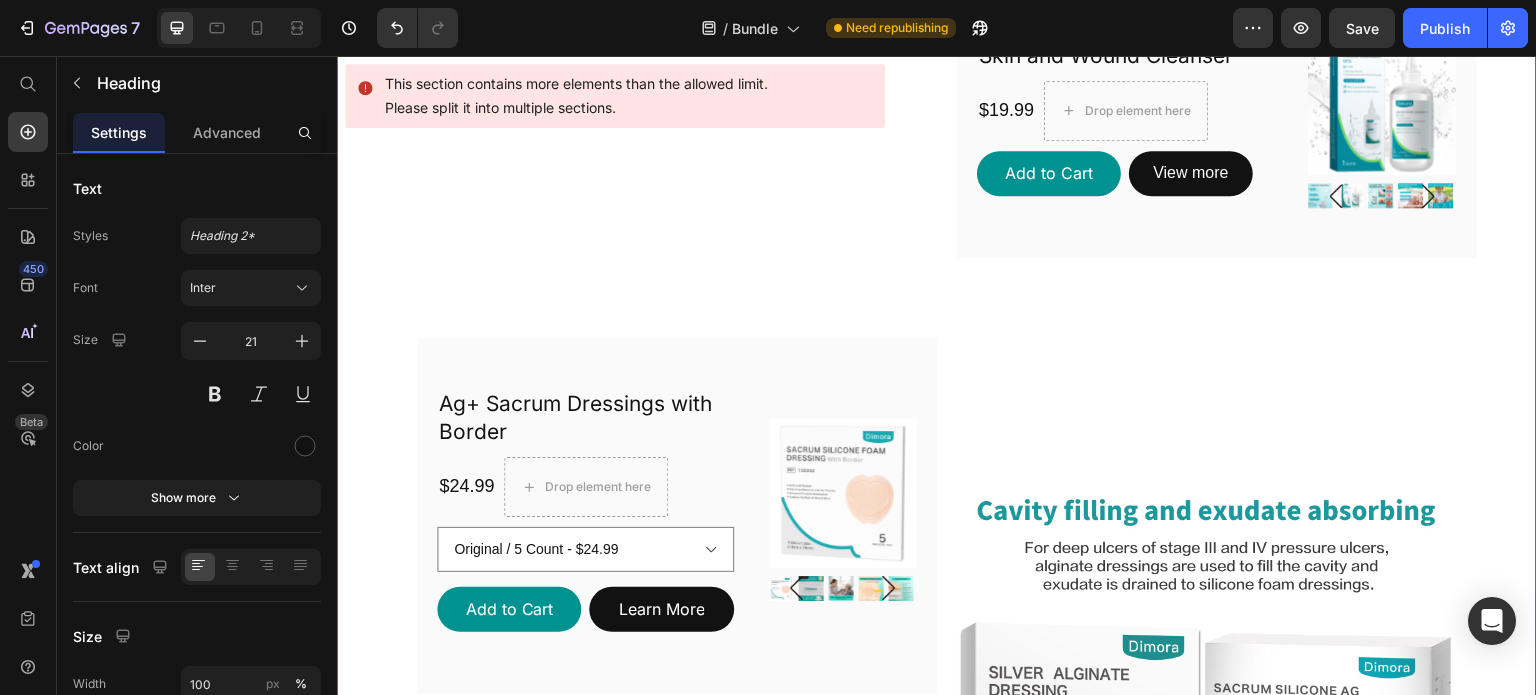 click on "Image Image [MEDICAL_DATA] Foam Bandages Heading $24.99 Product Price
Drop element here Row Original / 5 Count - $24.99  Original / 10 Count - $37.99  Original / 20 Count - $59.99  Ag Silver / 5 Count - $23.99  Ag Silver / 10 Count - $41.99  Ag Silver / 20 Count - $75.99  Product Variants & Swatches Add to Cart Add to Cart View more Product View More Row
Product Images Product                Title Line Skin and Wound Cleanser Heading $19.99 Product Price
Drop element here Row Add to Cart Add to Cart View more Product View More Row
Product Images Product Row Row Image Silicone Foam Dressings with Border Heading   0 $12.99 Product Price
Drop element here Row 2x5 inch / 5 count - $12.99  2x5 inch / 10 count - $23.99  2x5 inch / 20 count - $45.99  2x5 inch / 40 count - $87.99  3x3 inch / 5 count - $19.99  3x3 inch / 10 count - $21.99  3x3 inch / 20 count - $40.99  3x3 inch / 40 count - $75.99  Add to Cart" at bounding box center (937, 294) 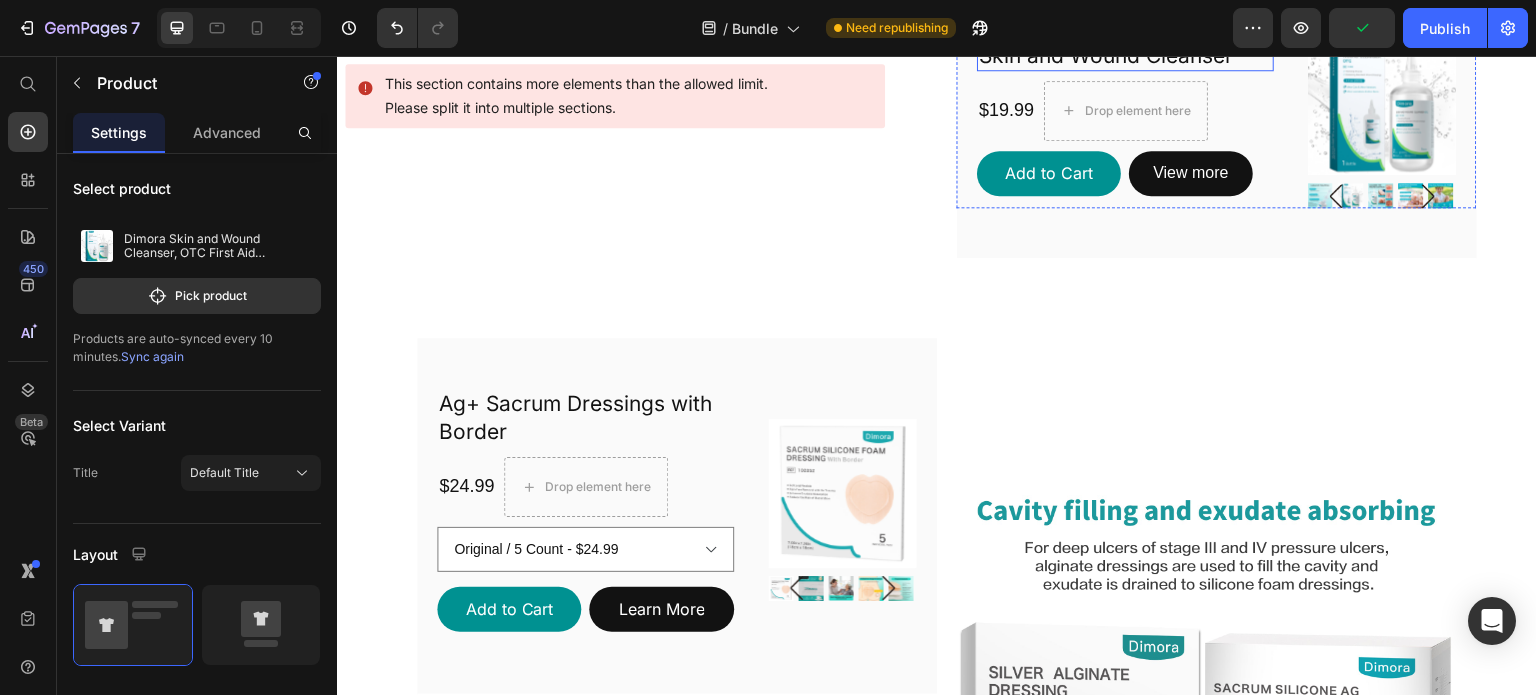 click on "$19.99 Product Price
Drop element here Row" at bounding box center [1125, 111] 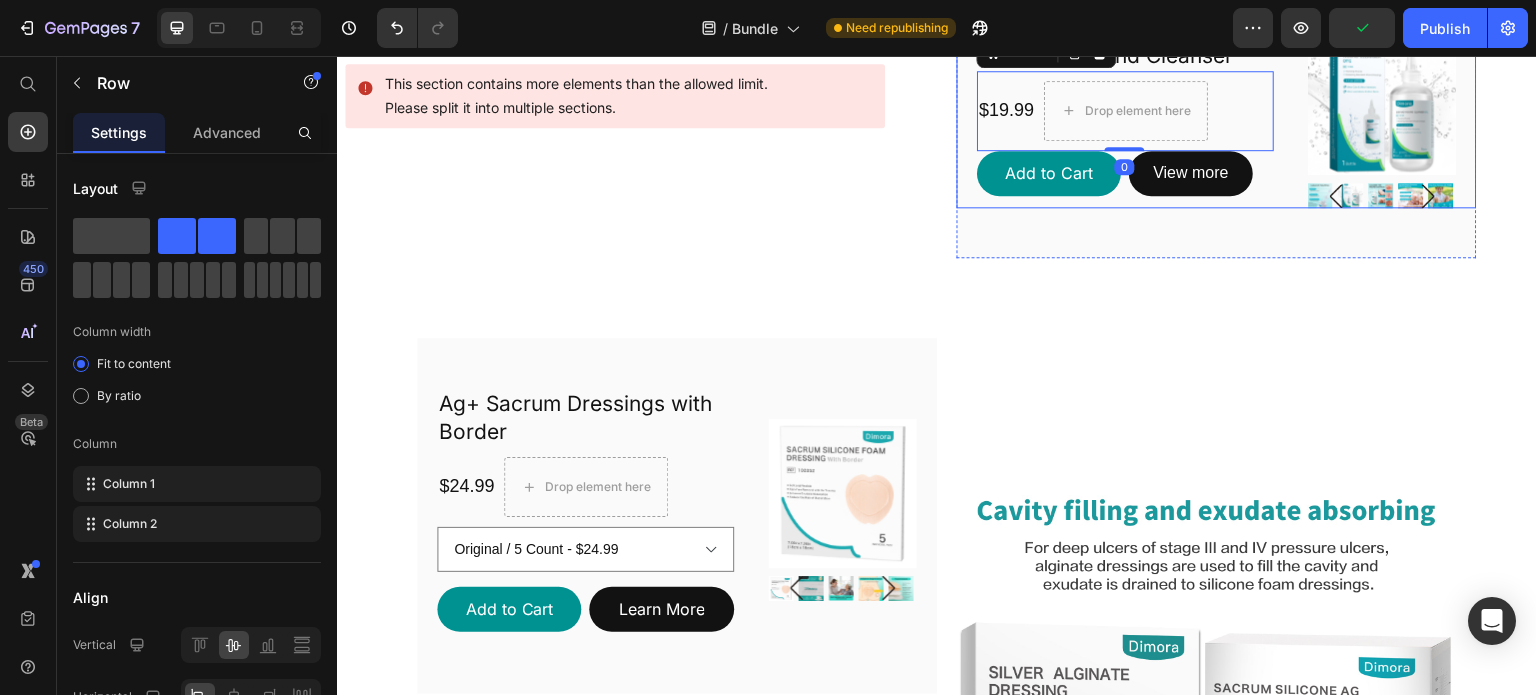 click on "Skin and Wound Cleanser Heading $19.99 Product Price
Drop element here Row   0 Add to Cart Add to Cart View more Product View More Row
Product Images Product" at bounding box center (1217, 117) 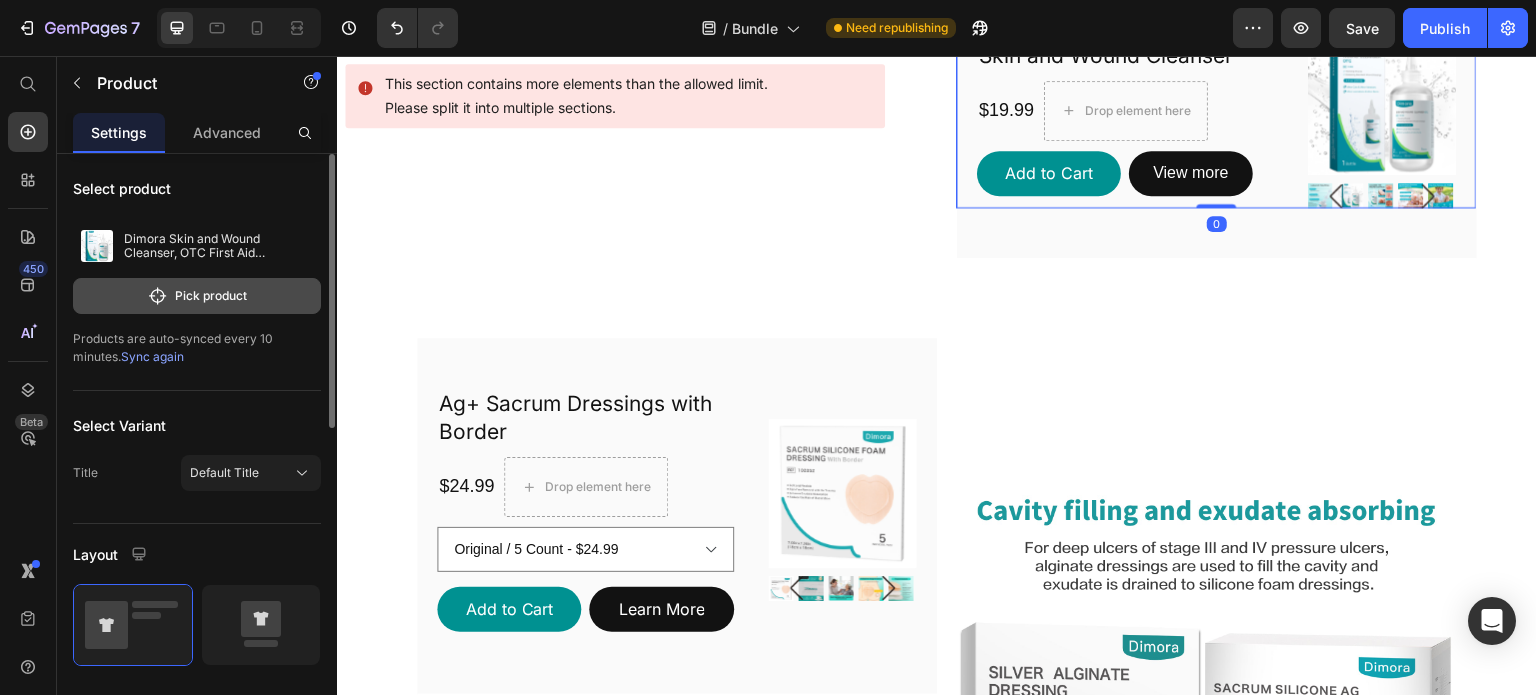 click on "Pick product" at bounding box center (197, 296) 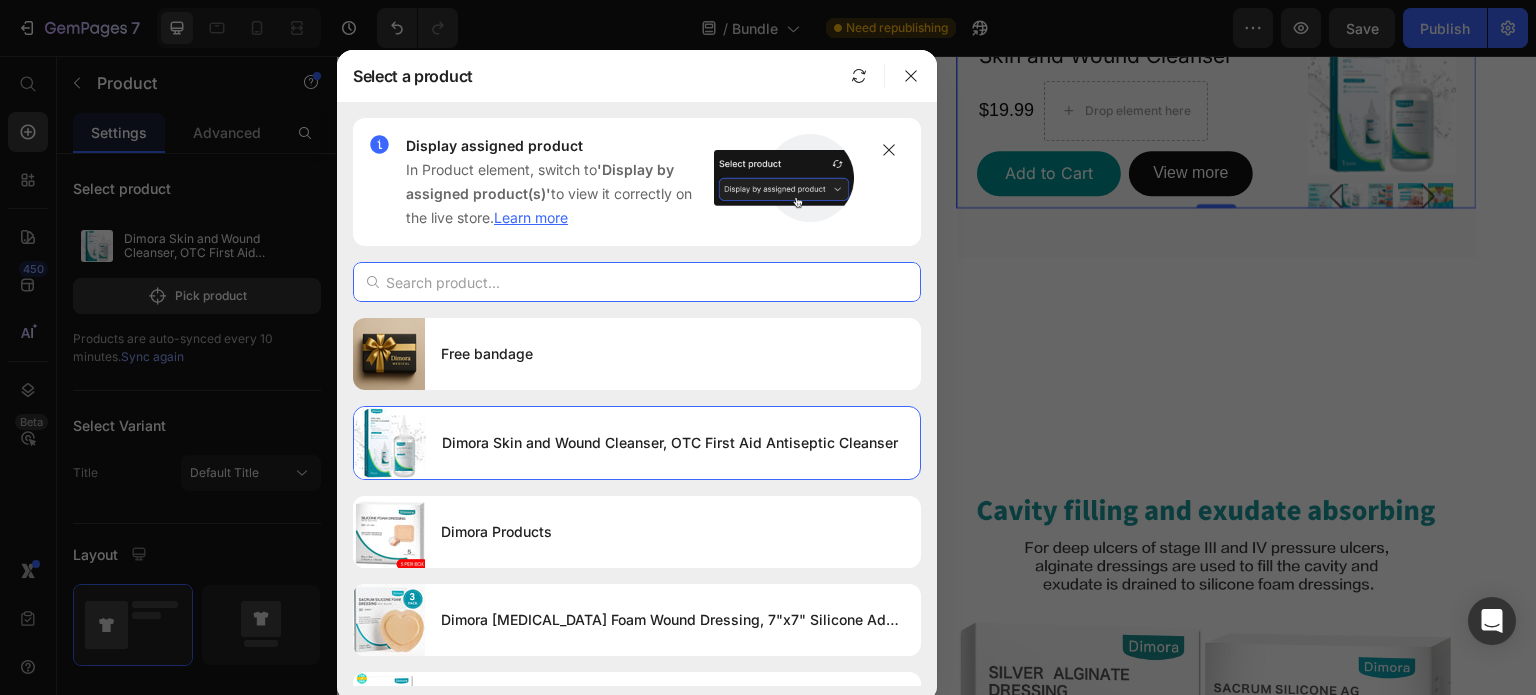 click at bounding box center (637, 282) 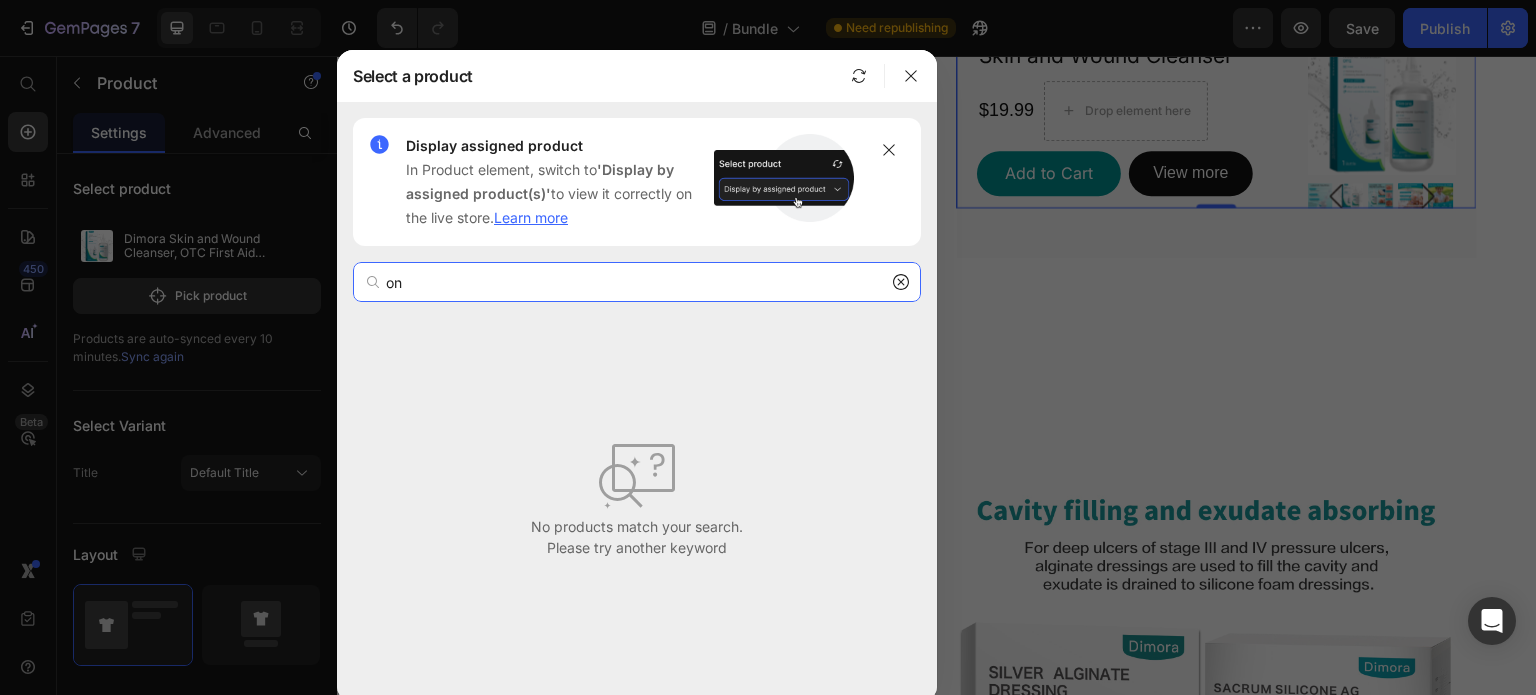 type on "o" 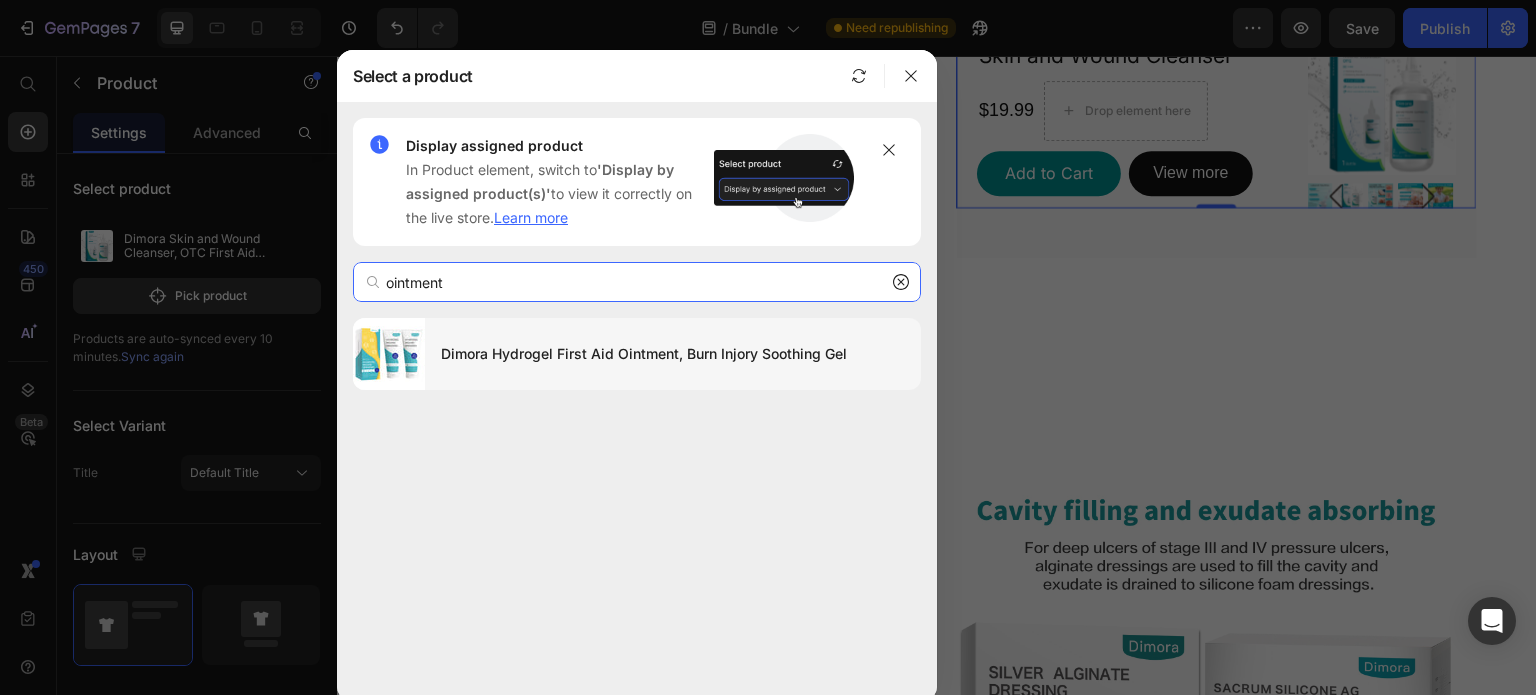 type on "ointment" 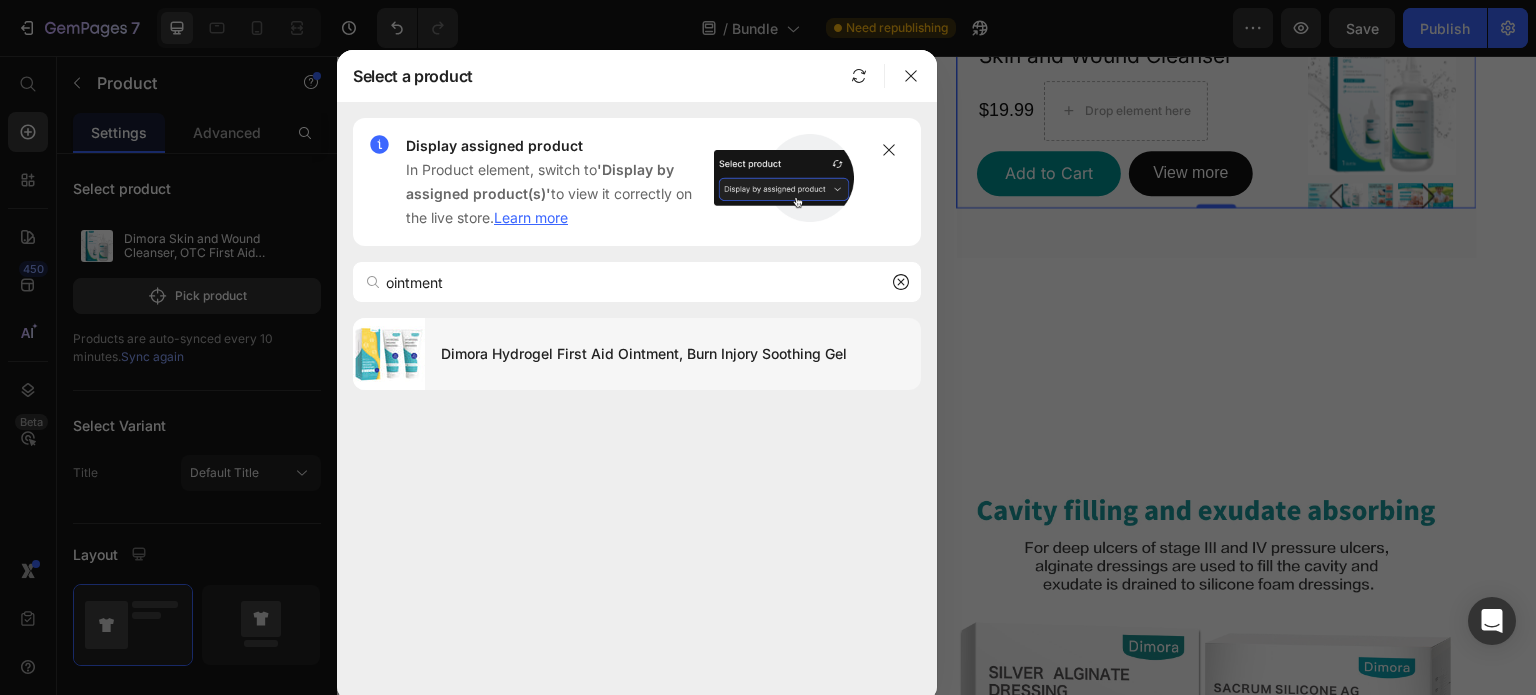 click on "Dimora Hydrogel First Aid Ointment, Burn Injory Soothing Gel" at bounding box center (673, 354) 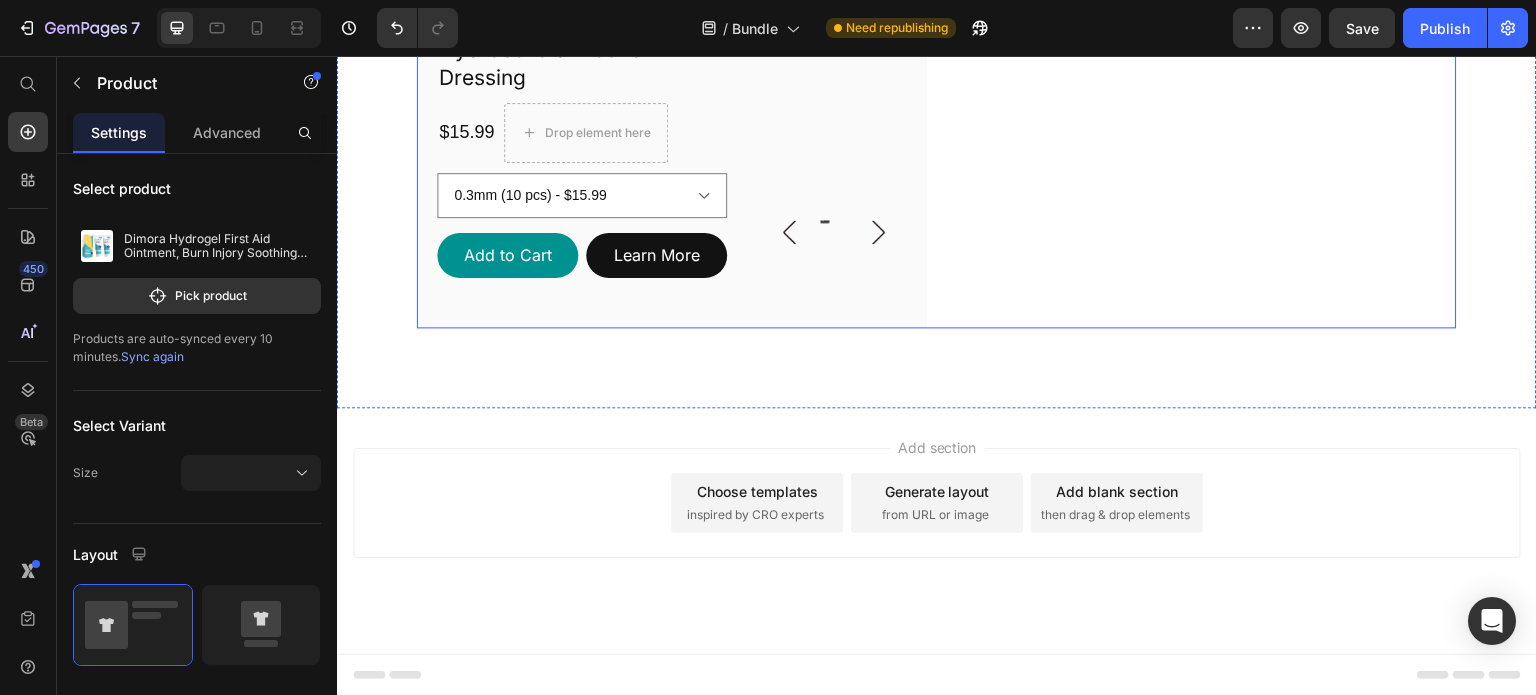 scroll, scrollTop: 7296, scrollLeft: 0, axis: vertical 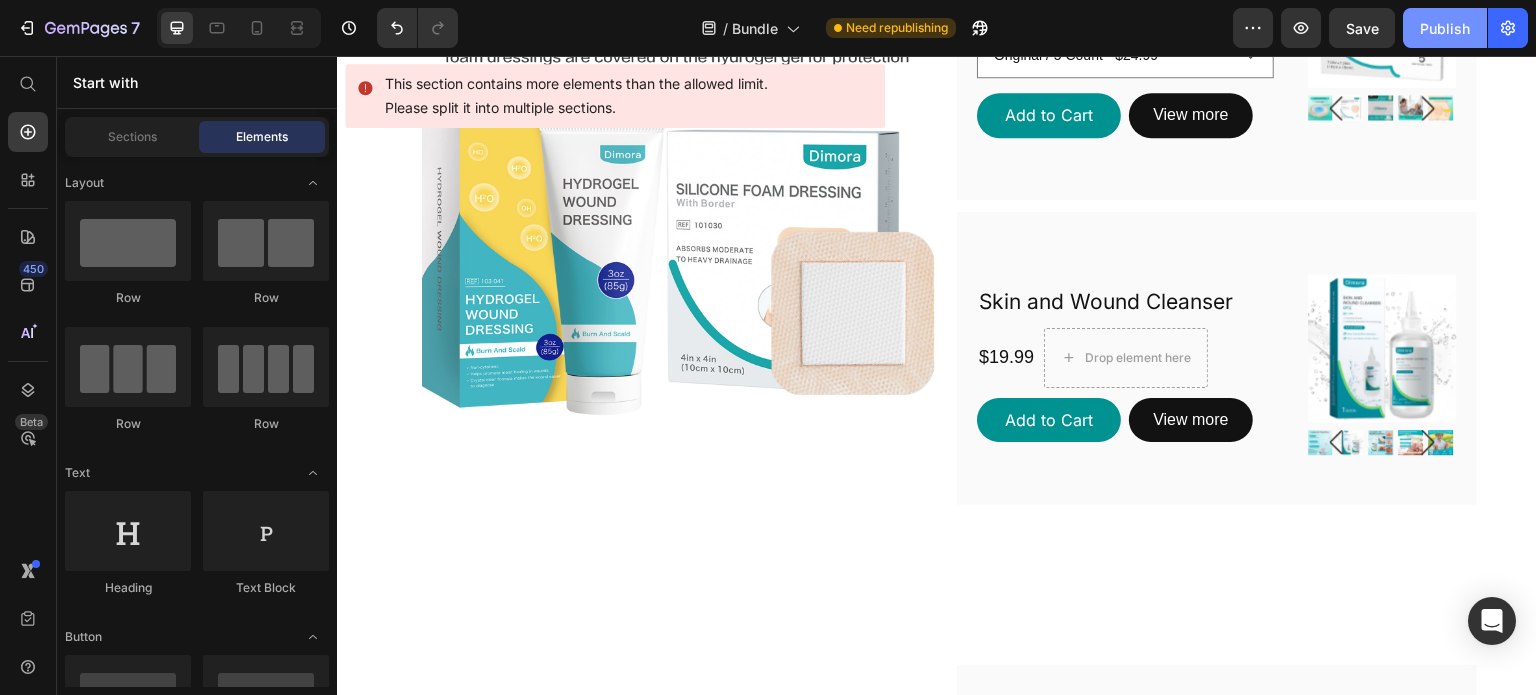 click on "Publish" at bounding box center [1445, 28] 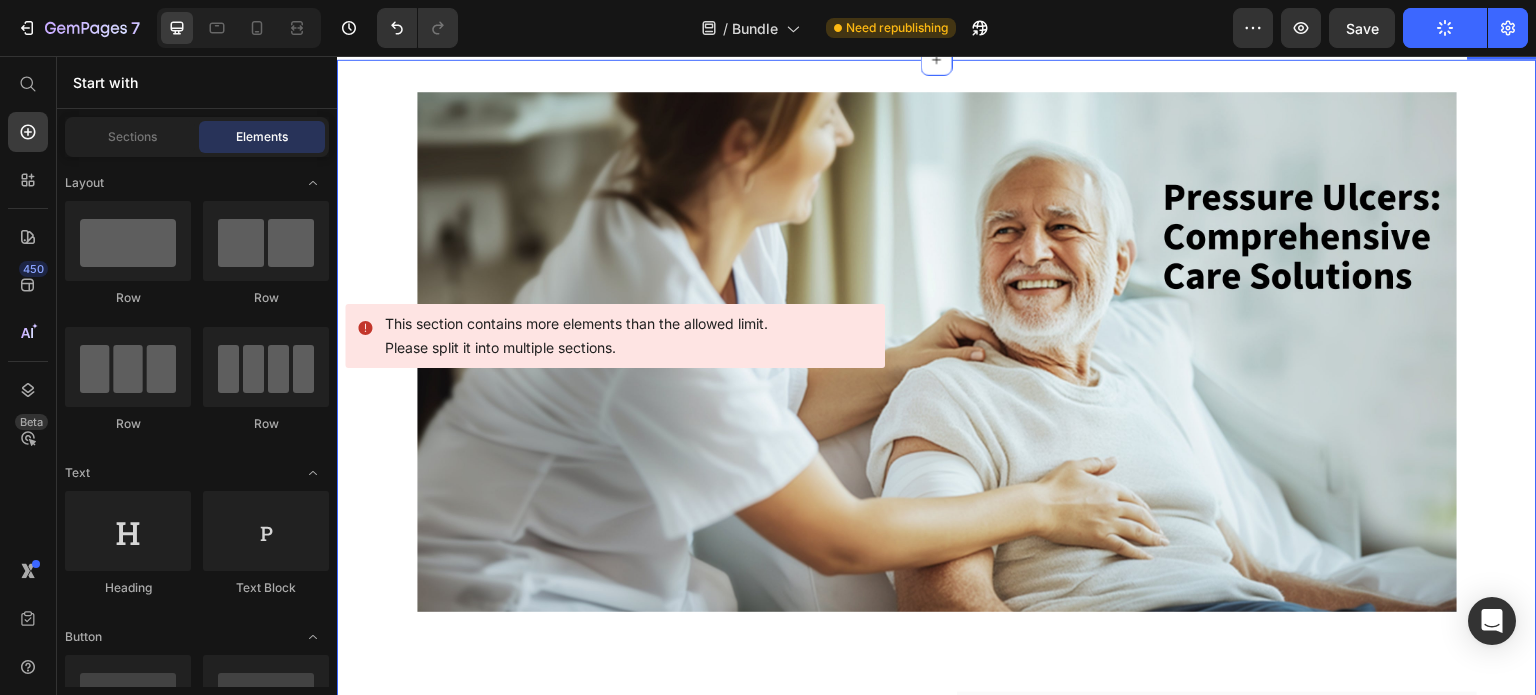 scroll, scrollTop: 0, scrollLeft: 0, axis: both 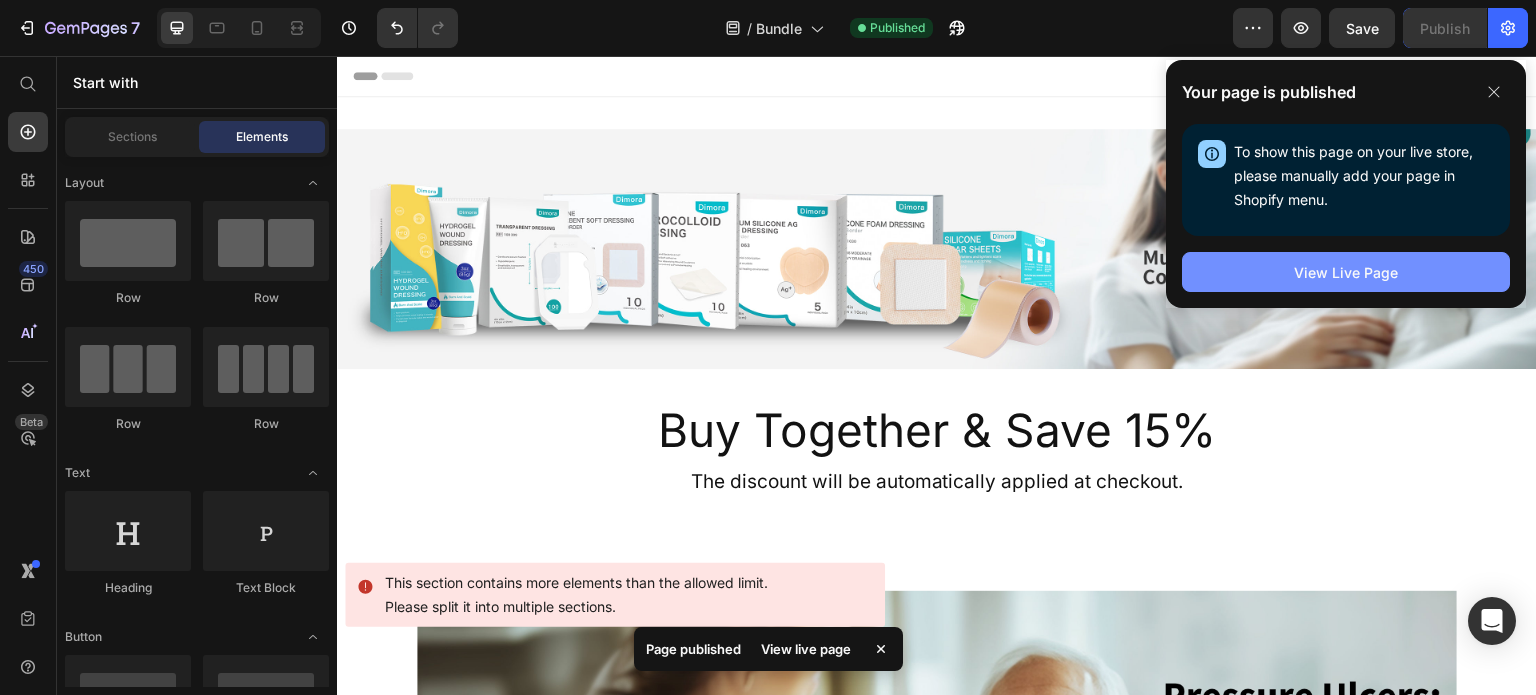 click on "View Live Page" at bounding box center [1346, 272] 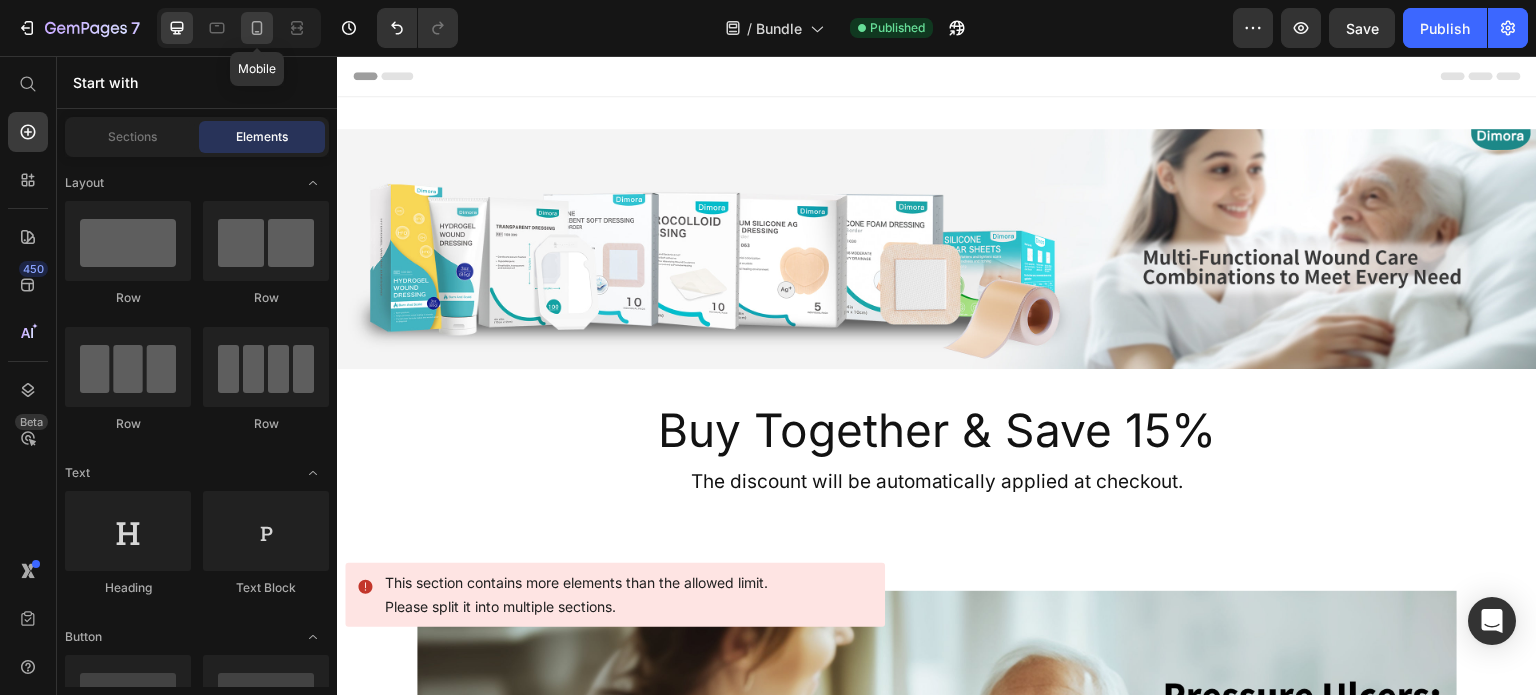 click 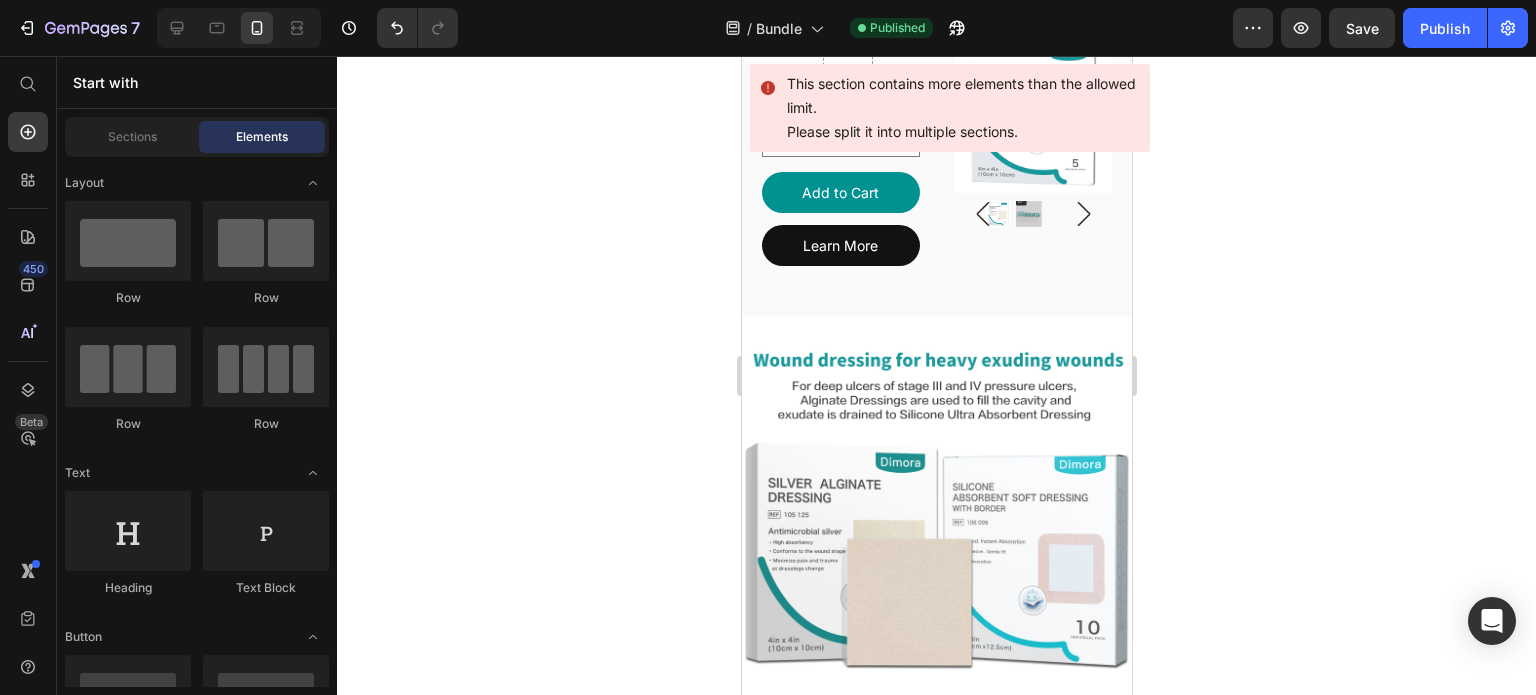 scroll, scrollTop: 4400, scrollLeft: 0, axis: vertical 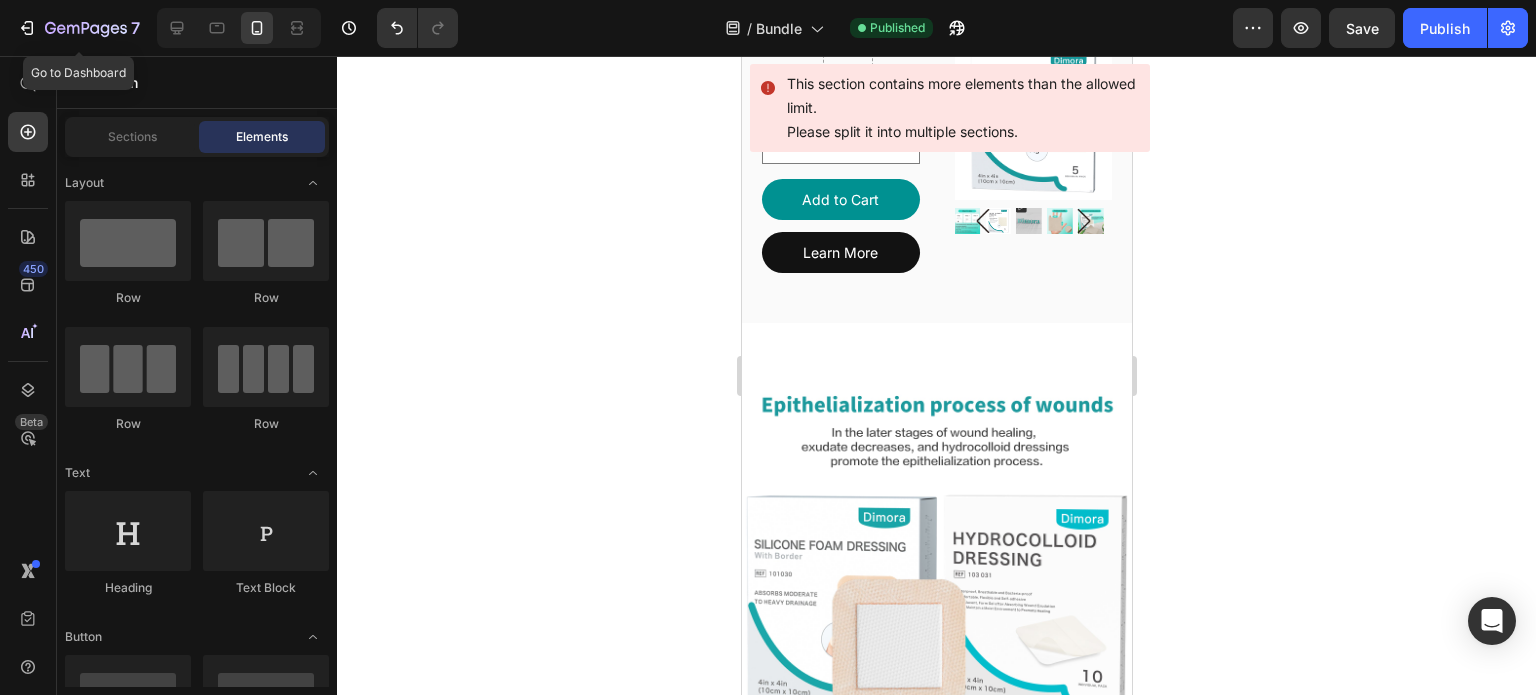 drag, startPoint x: 116, startPoint y: 31, endPoint x: 311, endPoint y: 69, distance: 198.66806 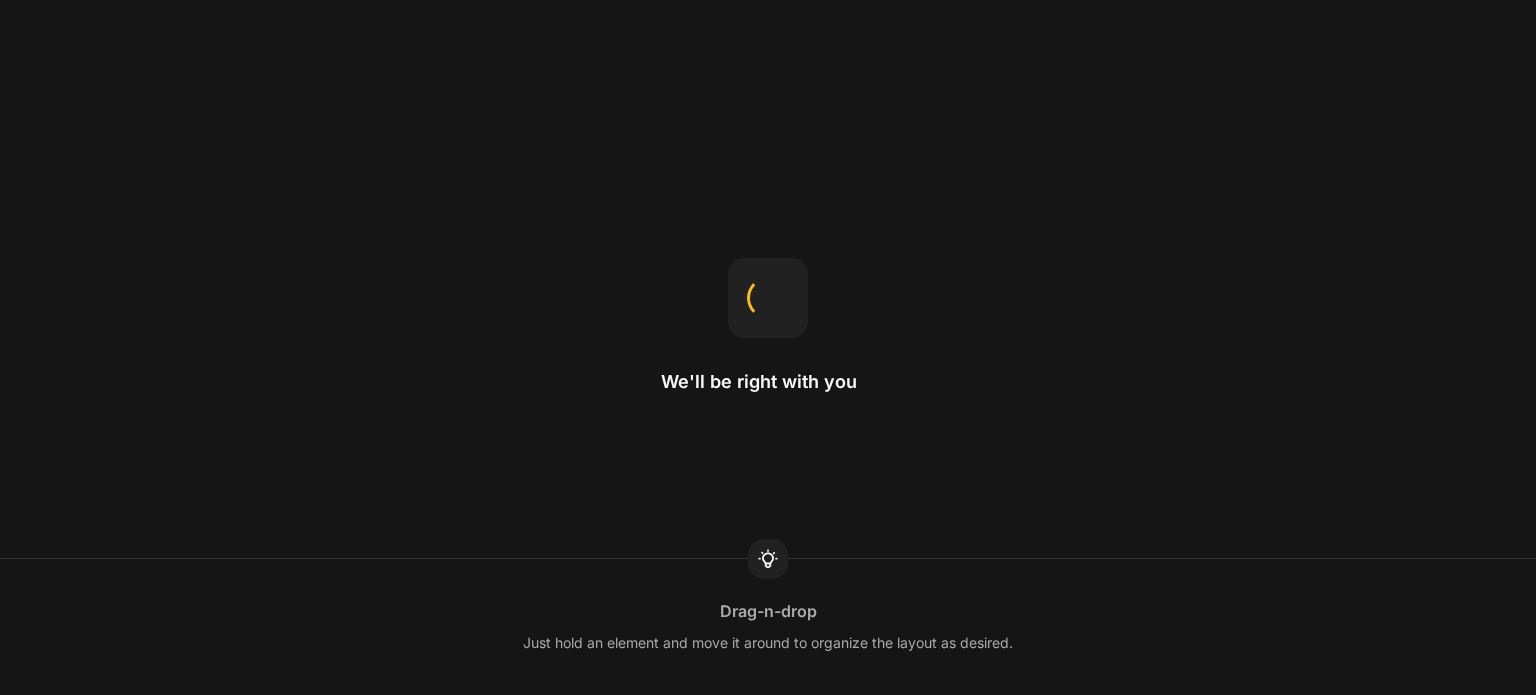 scroll, scrollTop: 0, scrollLeft: 0, axis: both 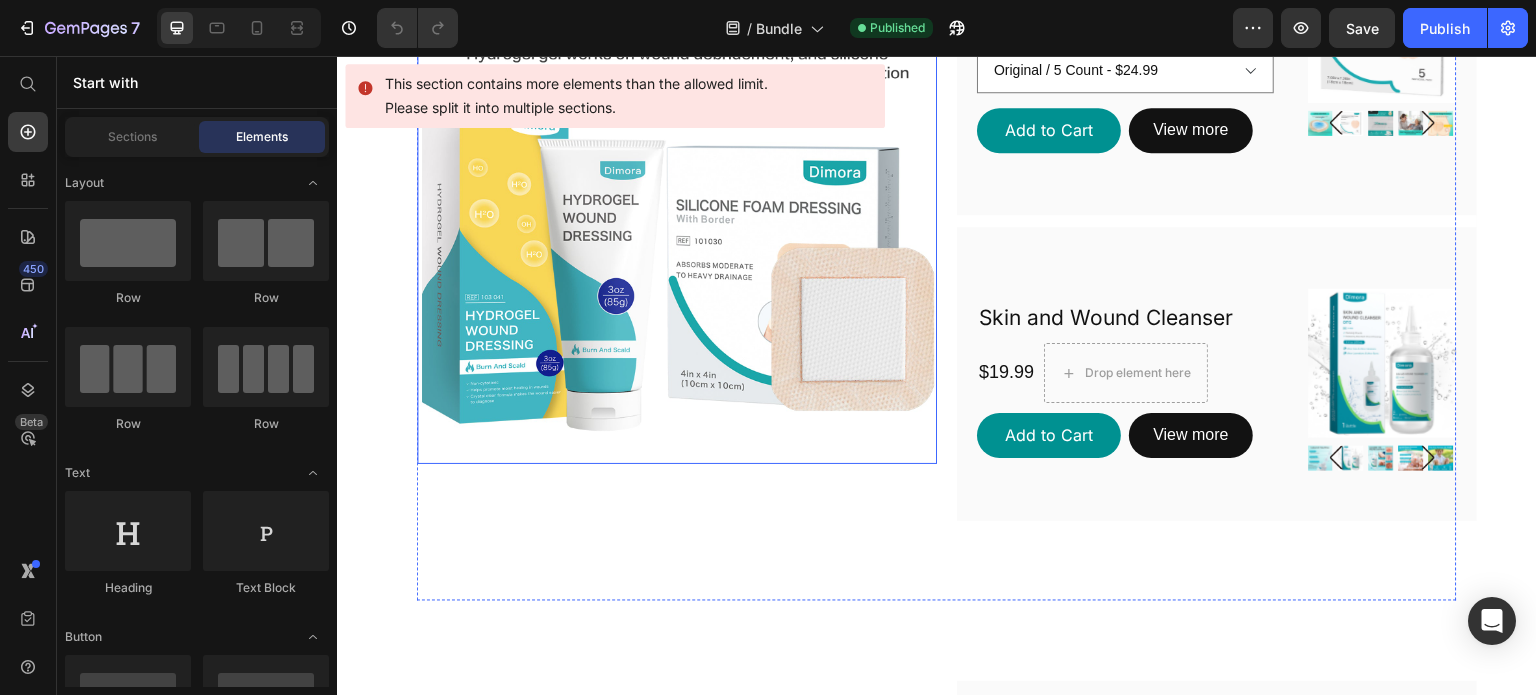 click at bounding box center [677, 204] 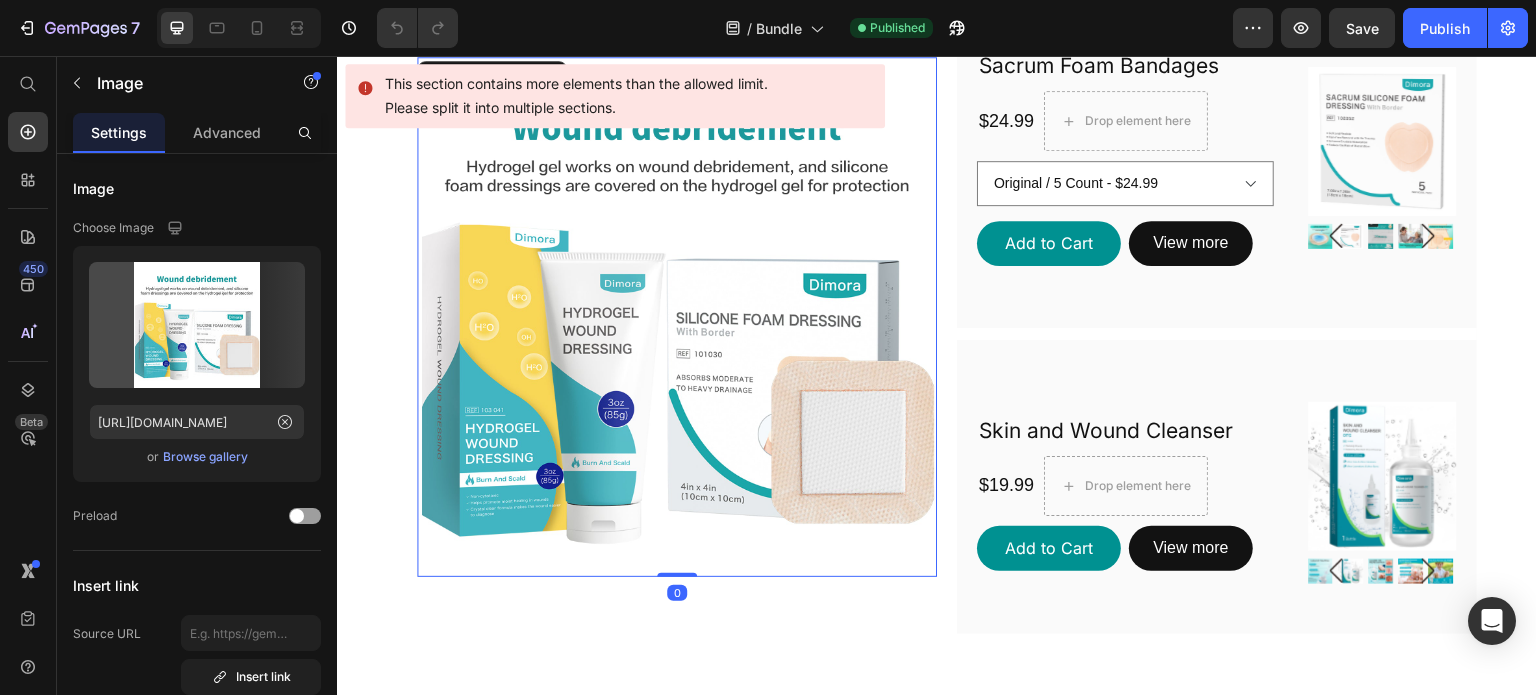scroll, scrollTop: 1100, scrollLeft: 0, axis: vertical 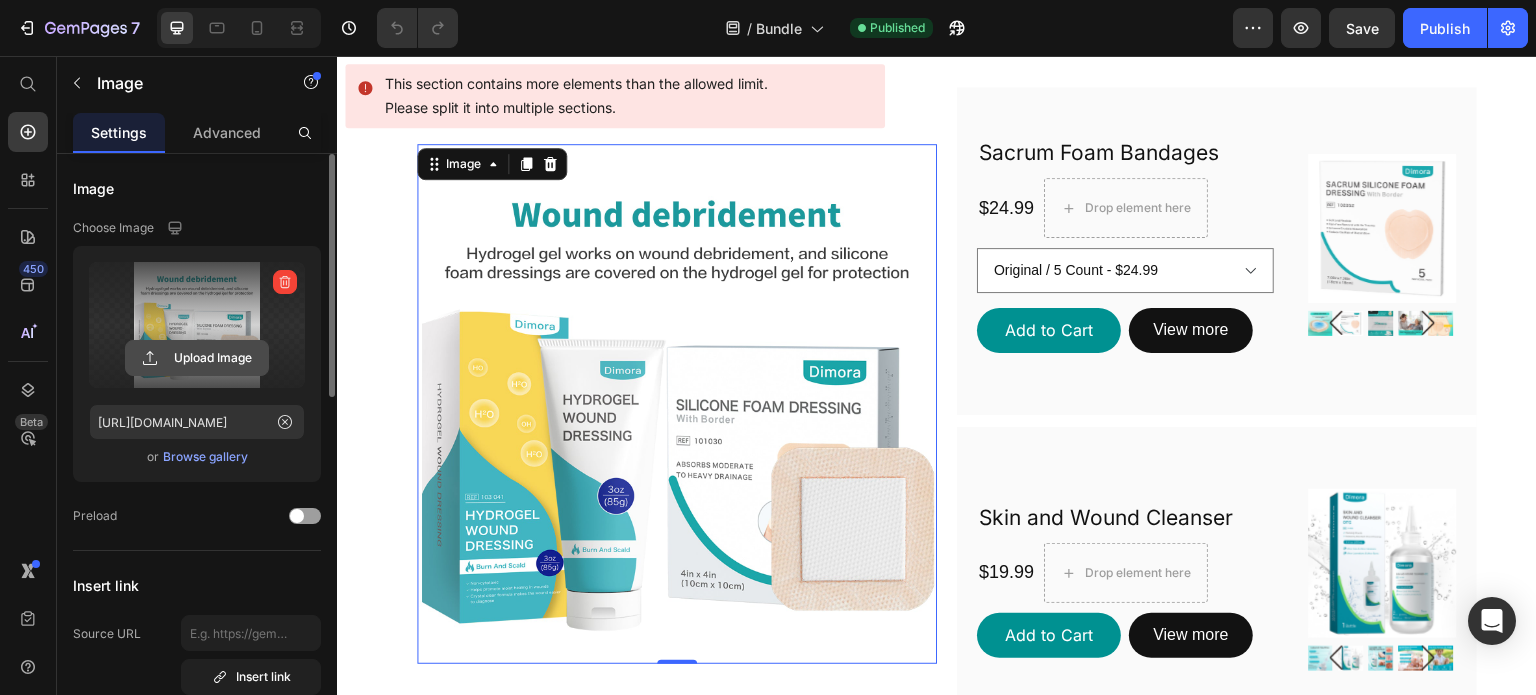 click 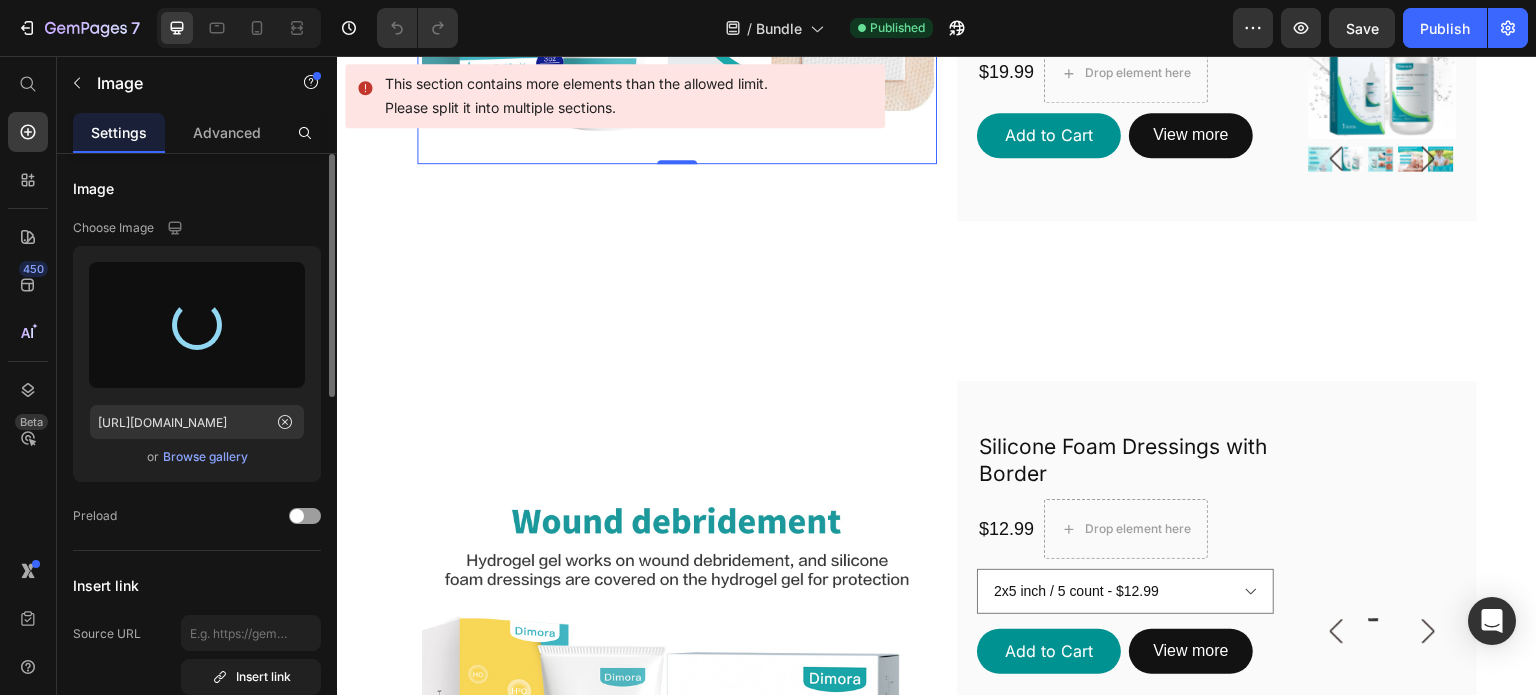 type on "https://cdn.shopify.com/s/files/1/0601/8557/5502/files/gempages_512750980433970381-2c54d428-dda7-4ce5-a7bf-7d1dc11cc8e9.jpg" 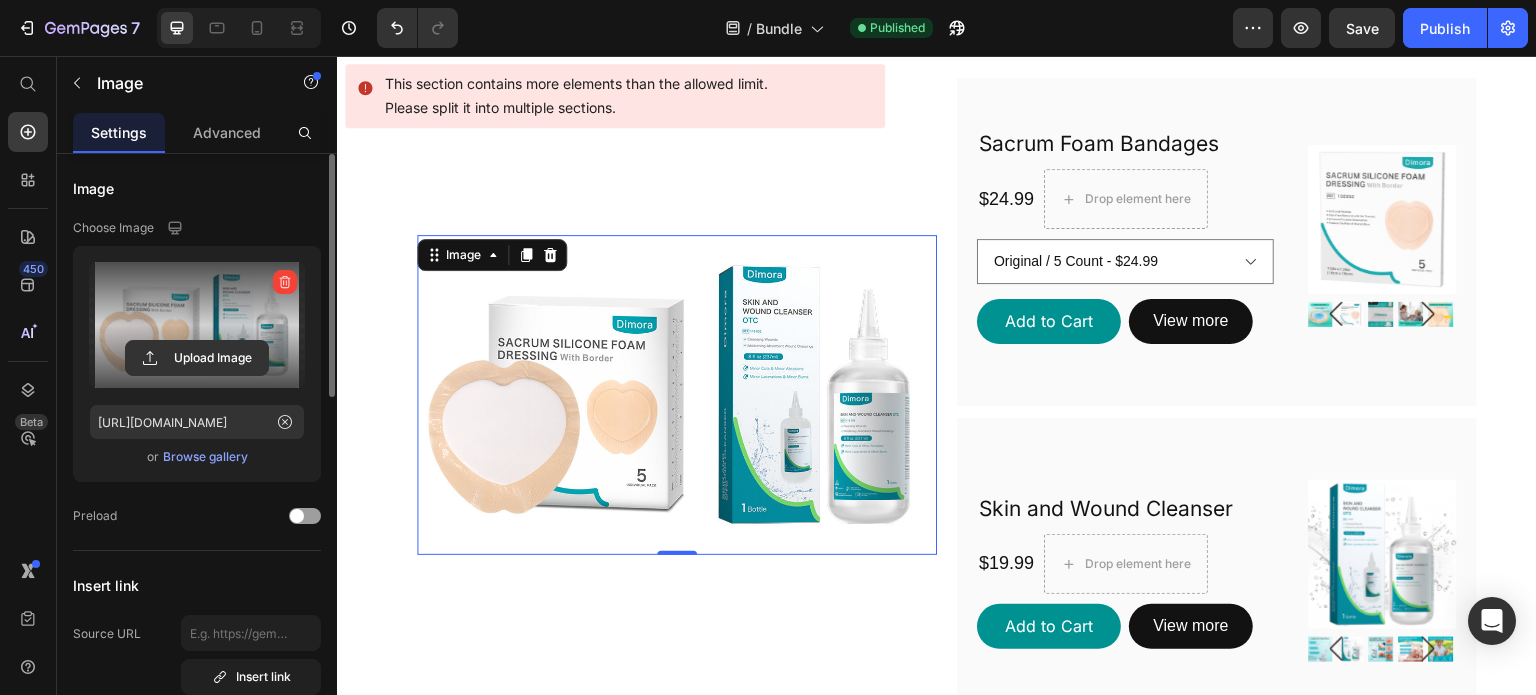 scroll, scrollTop: 1097, scrollLeft: 0, axis: vertical 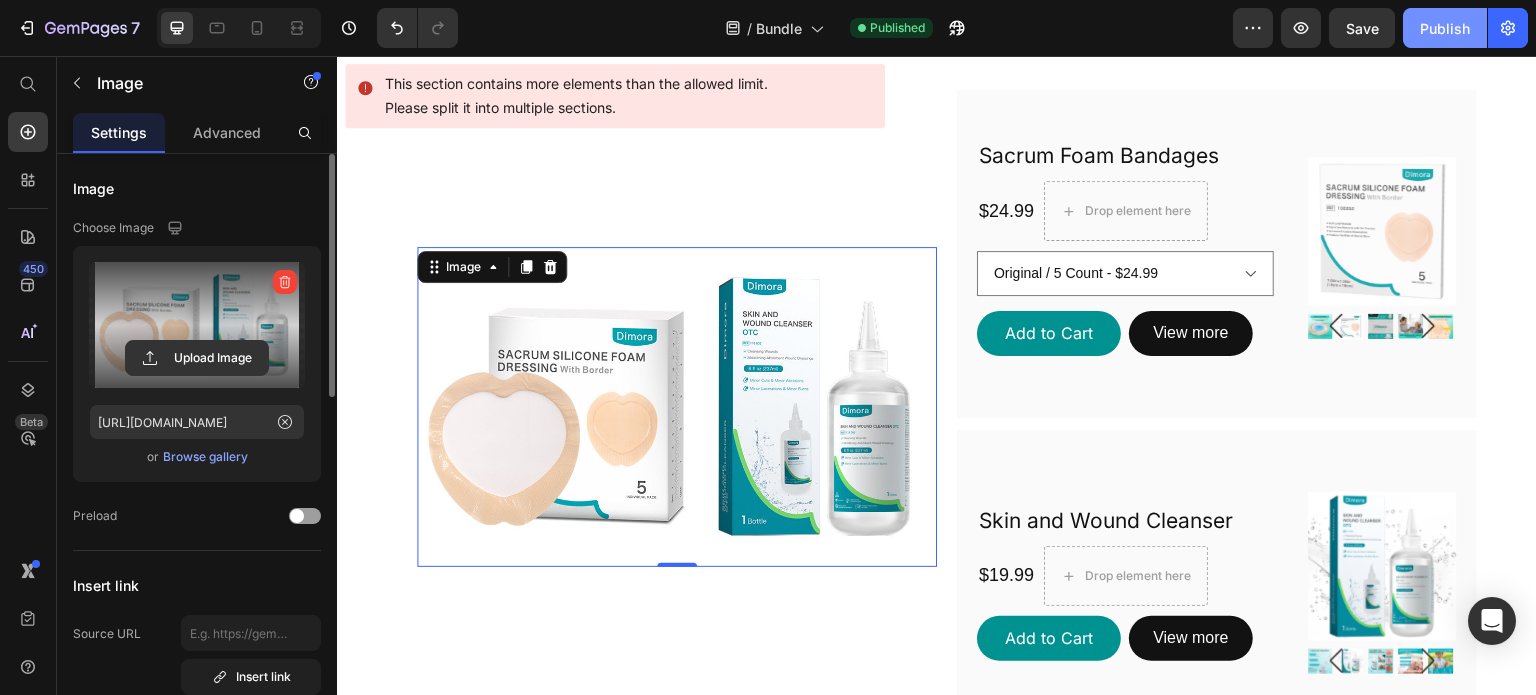 click on "Publish" at bounding box center (1445, 28) 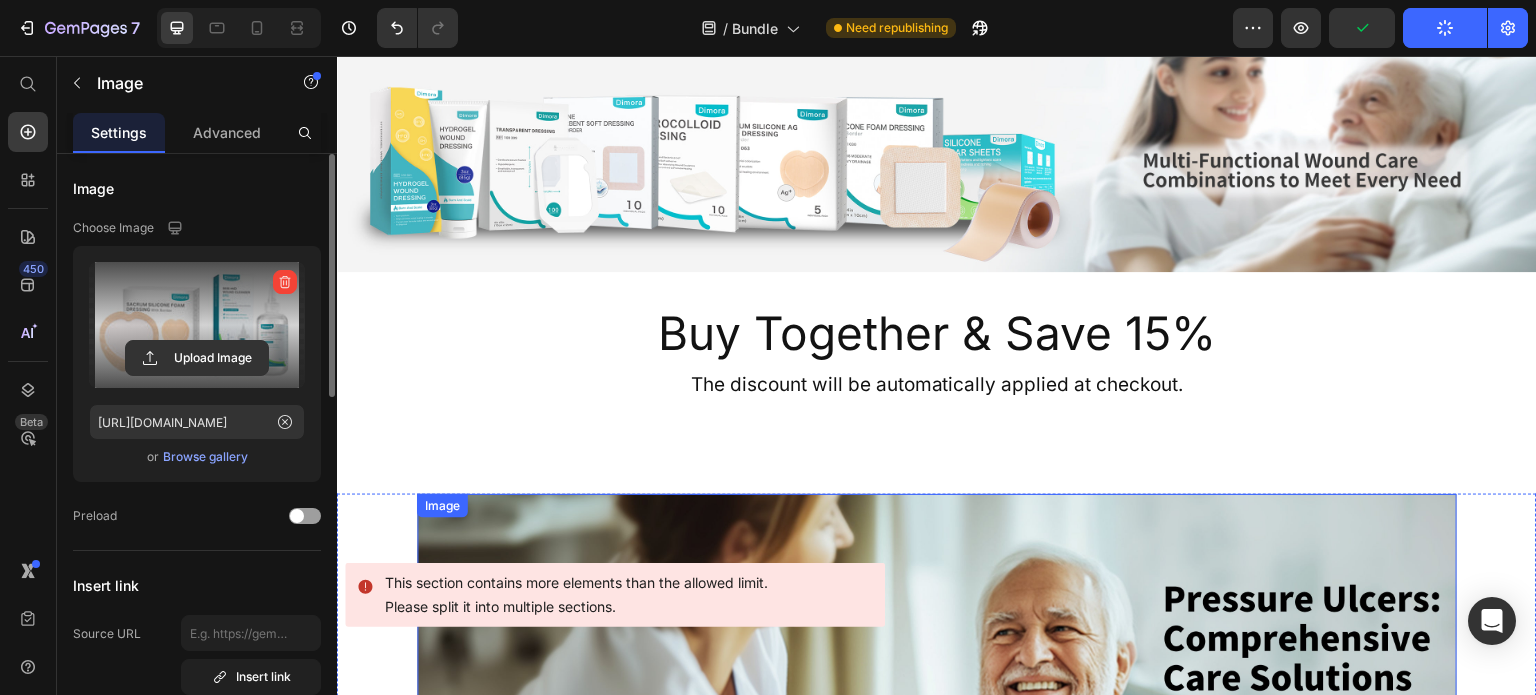 scroll, scrollTop: 0, scrollLeft: 0, axis: both 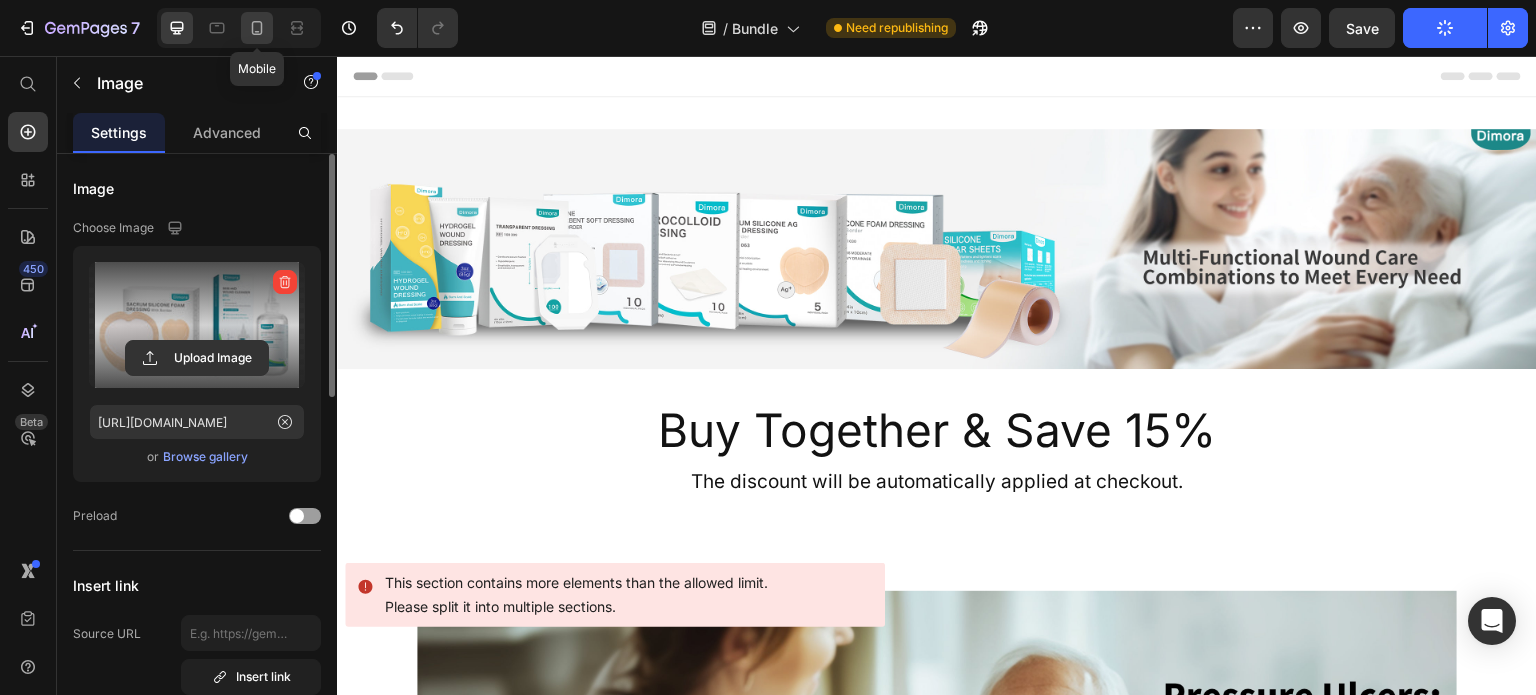 click 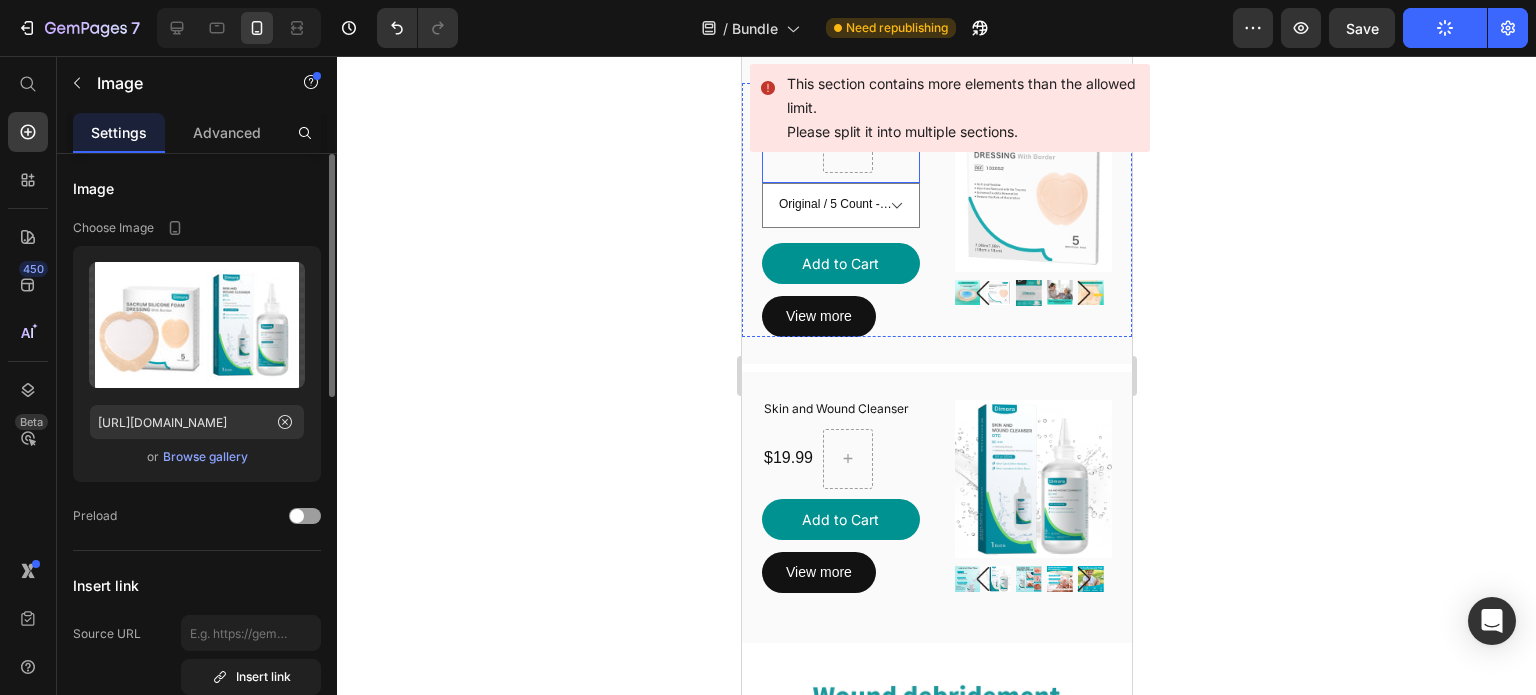 scroll, scrollTop: 1074, scrollLeft: 0, axis: vertical 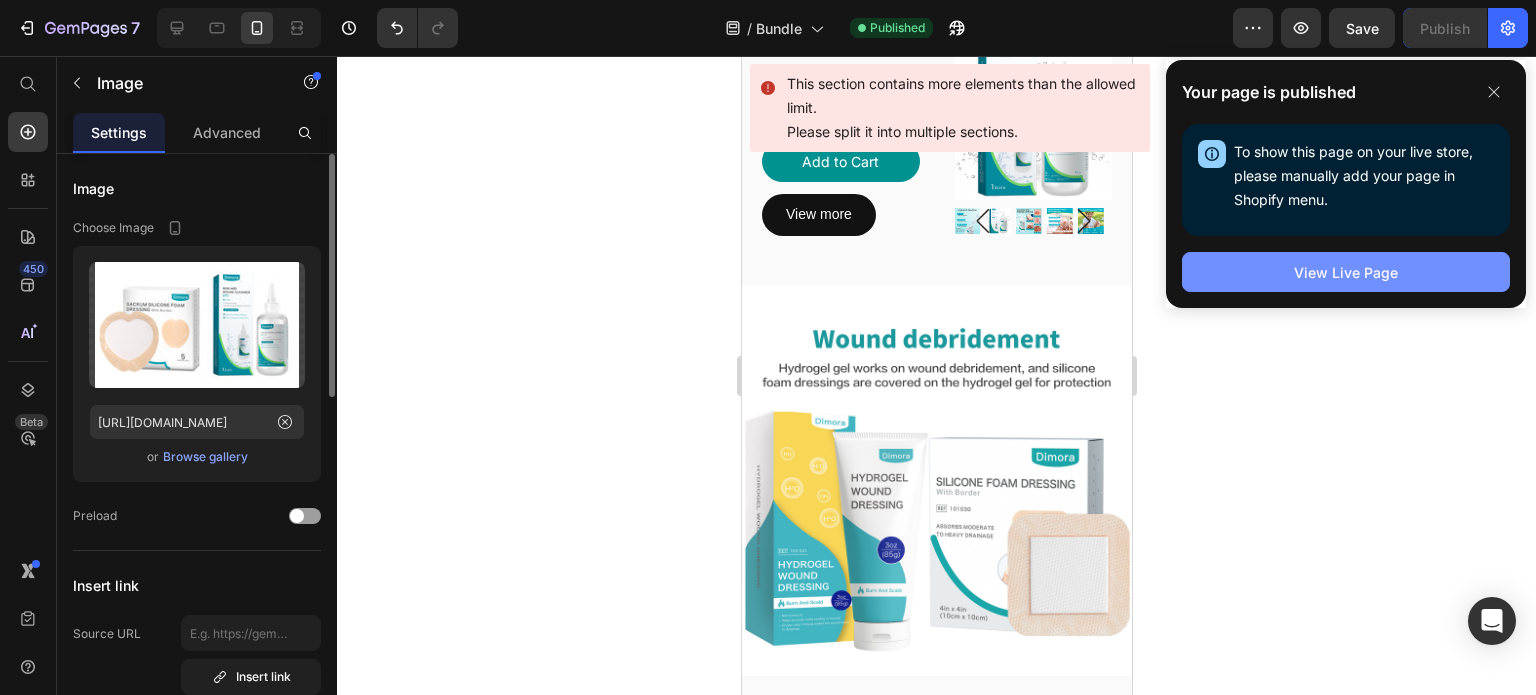 click on "View Live Page" at bounding box center (1346, 272) 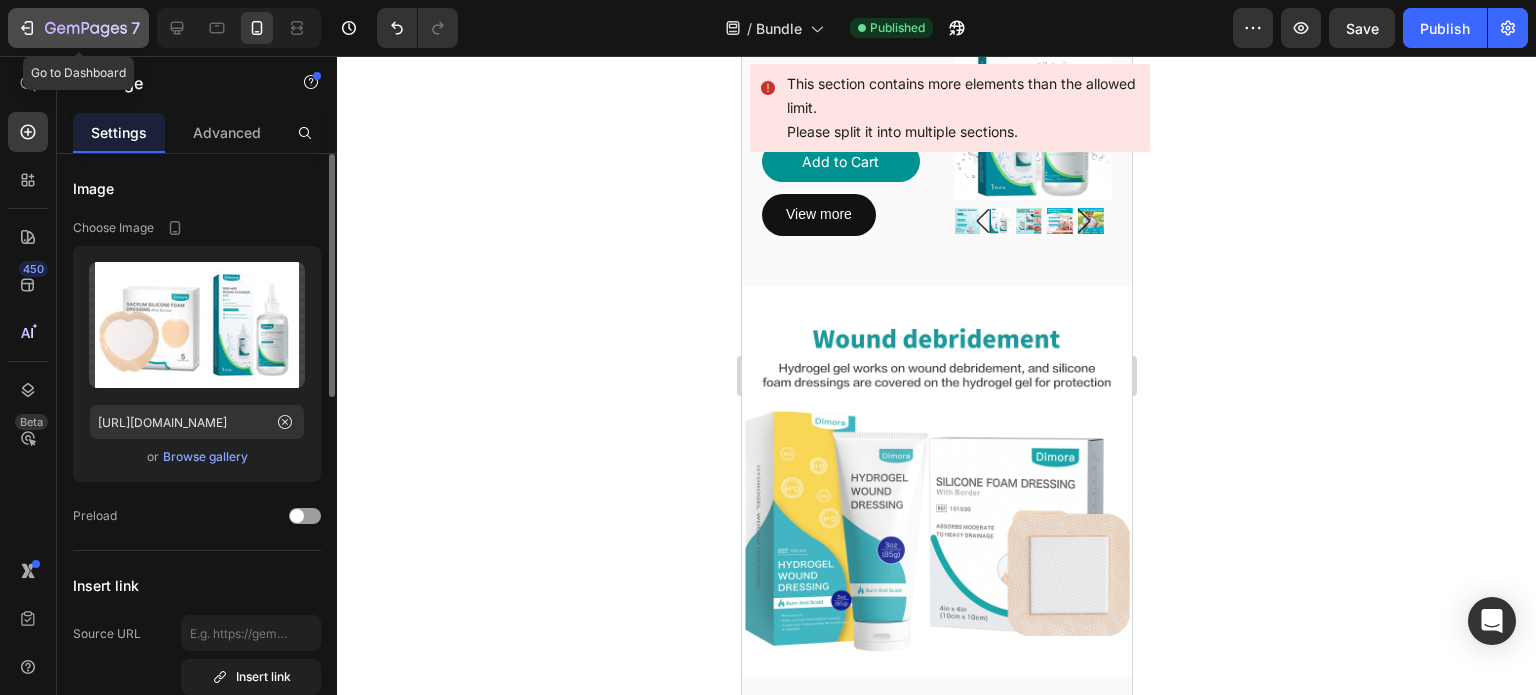 click on "7" 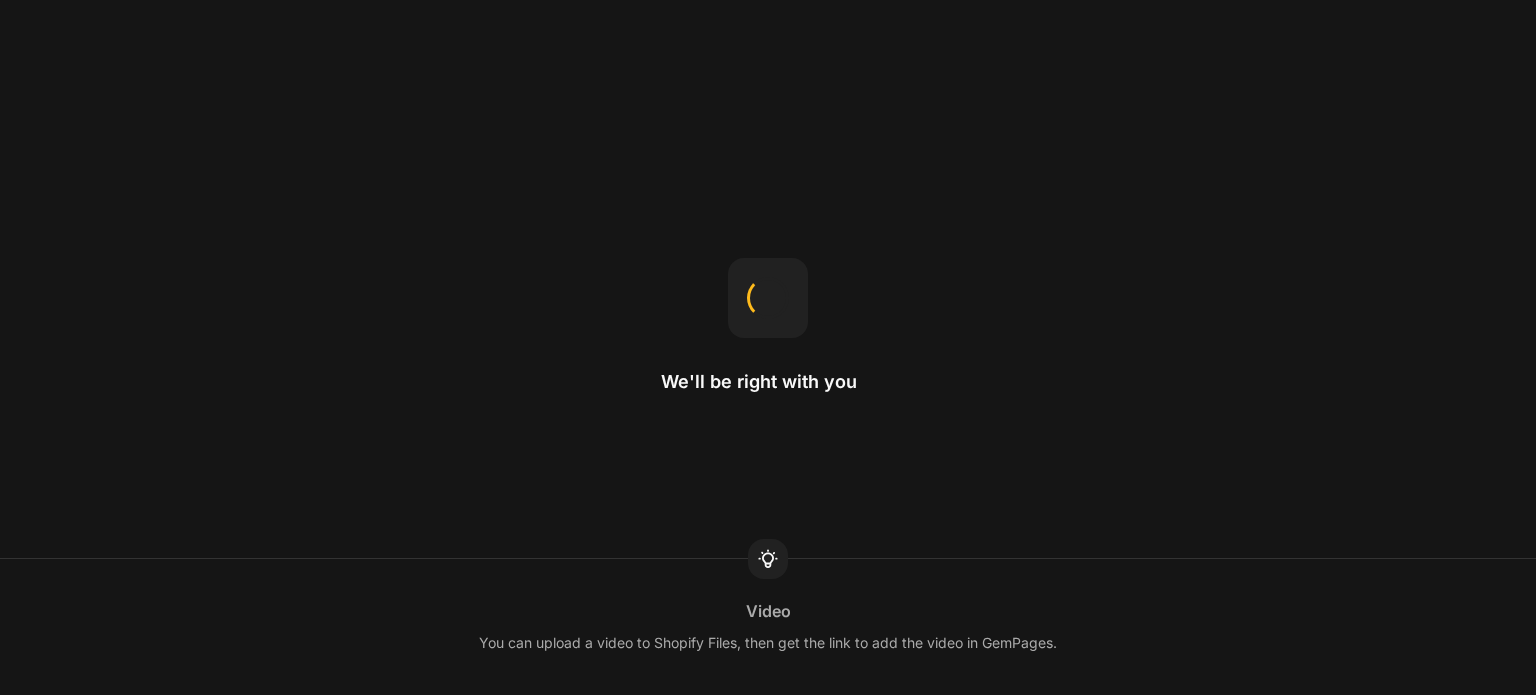 scroll, scrollTop: 0, scrollLeft: 0, axis: both 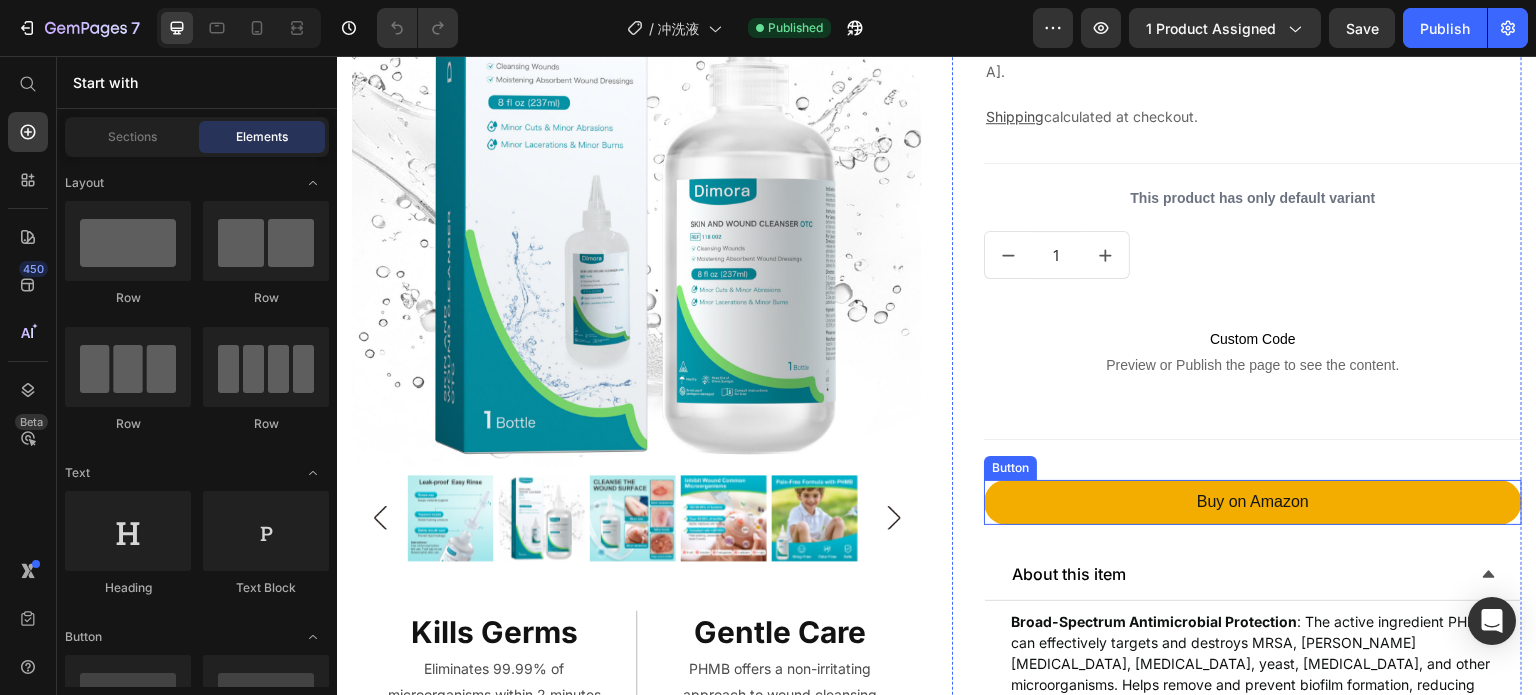 click on "Buy on Amazon" at bounding box center (1253, 502) 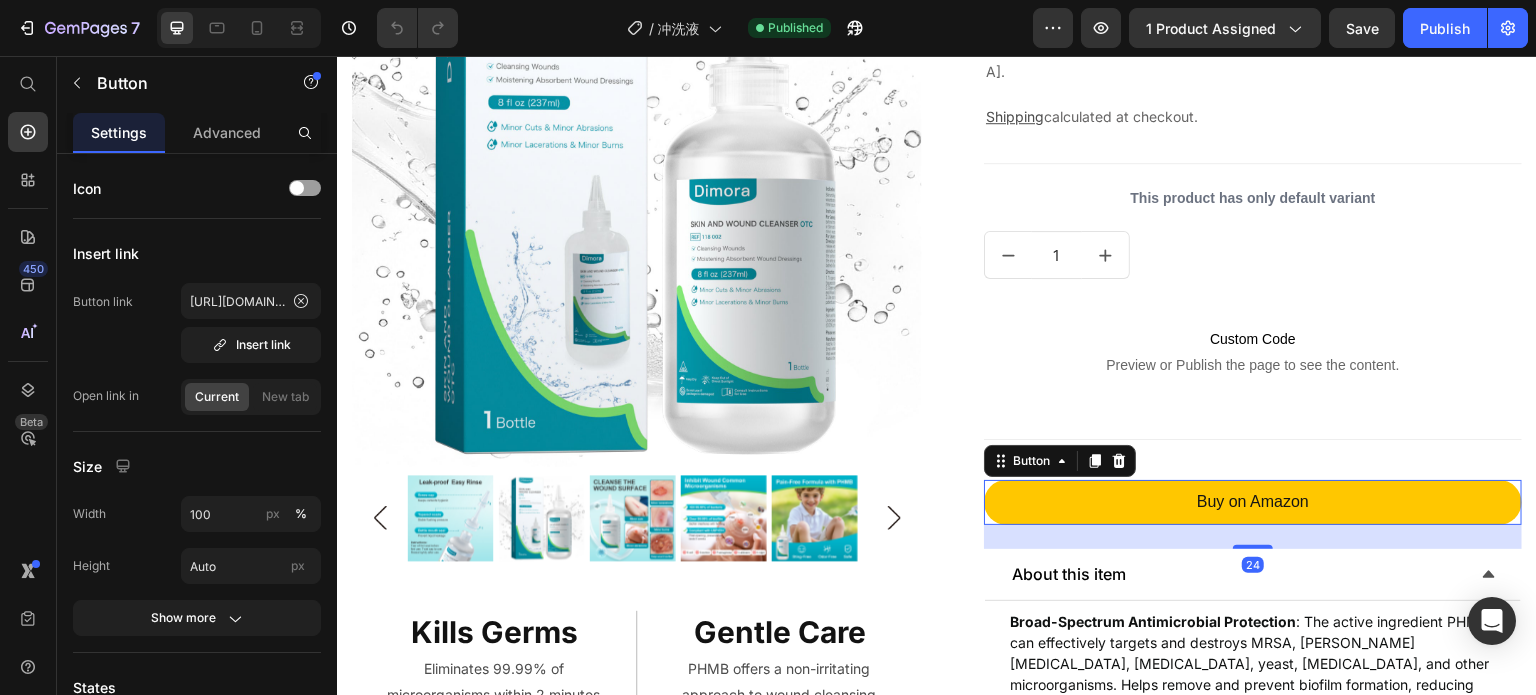 click 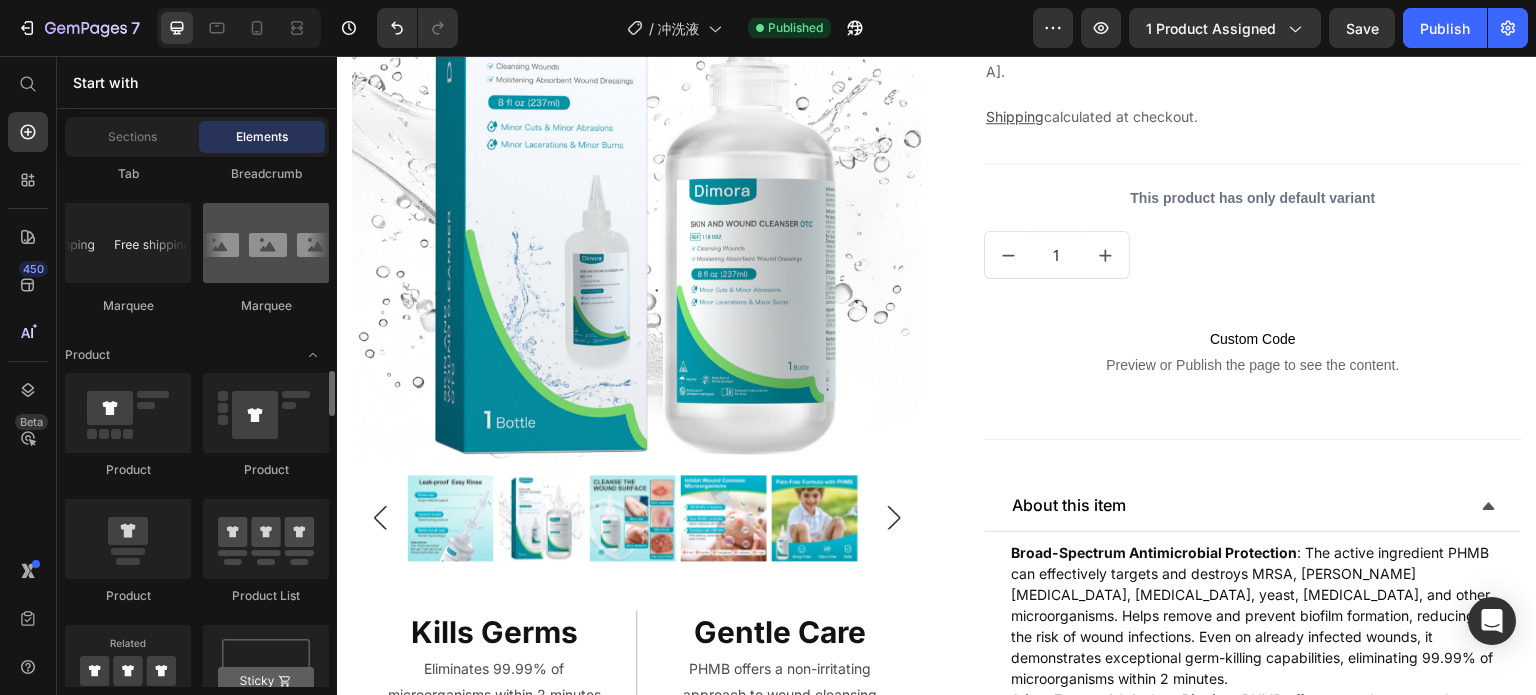 scroll, scrollTop: 2800, scrollLeft: 0, axis: vertical 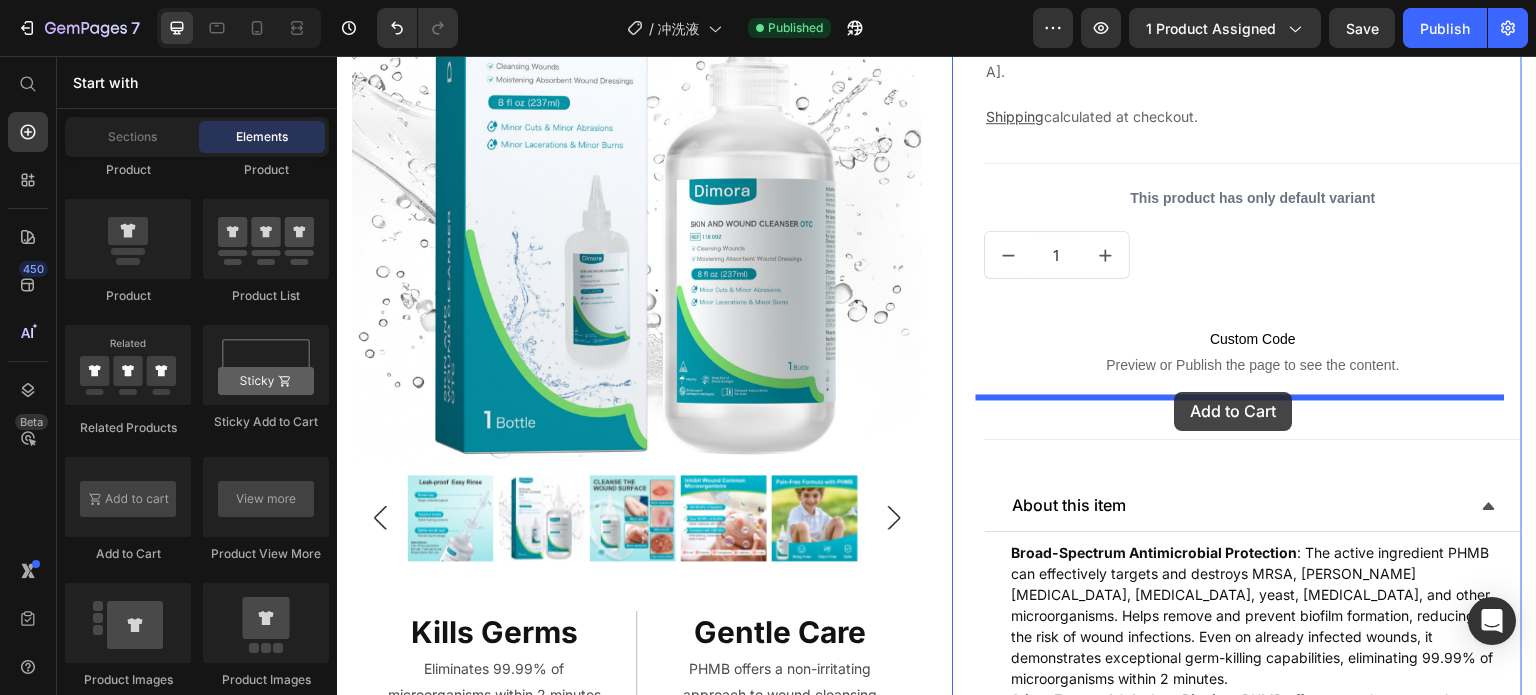 drag, startPoint x: 478, startPoint y: 568, endPoint x: 1175, endPoint y: 392, distance: 718.8776 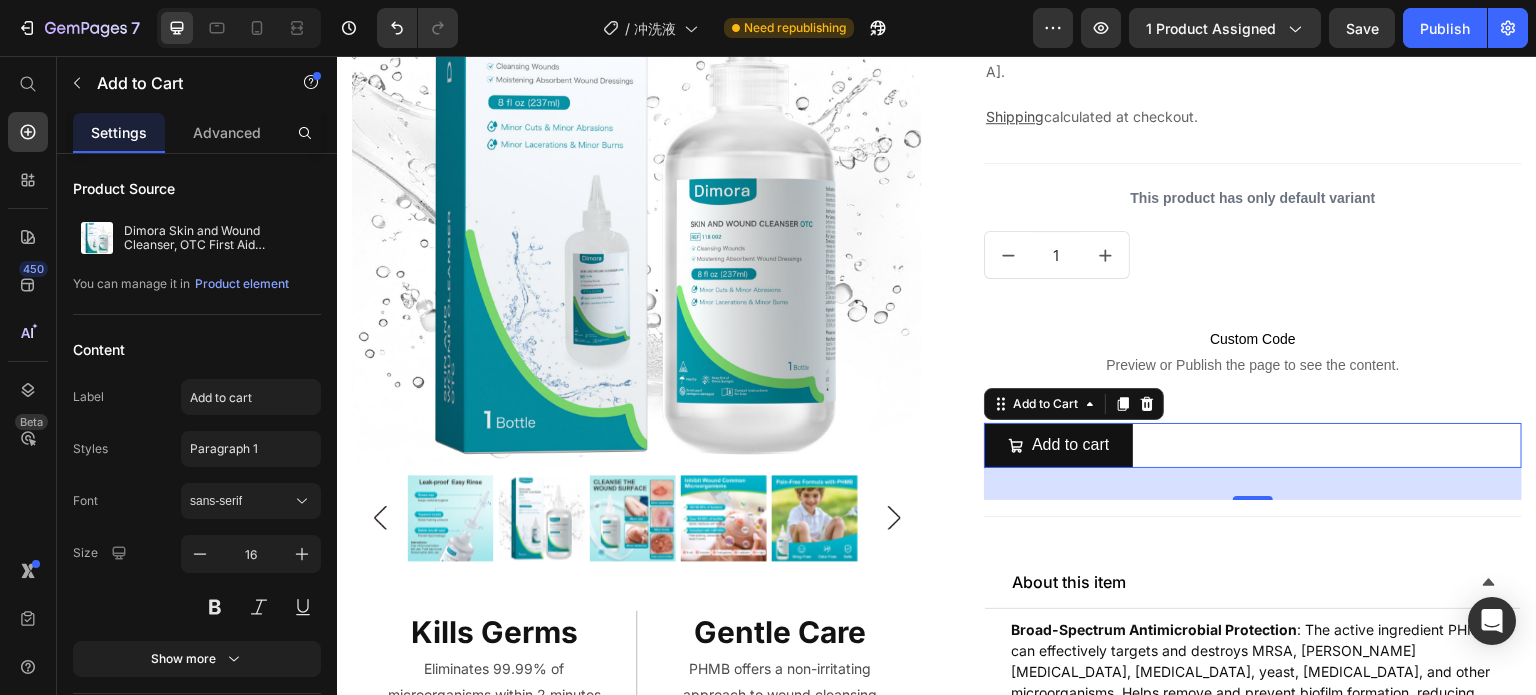 click on "Add to cart Add to Cart   32" at bounding box center [1253, 445] 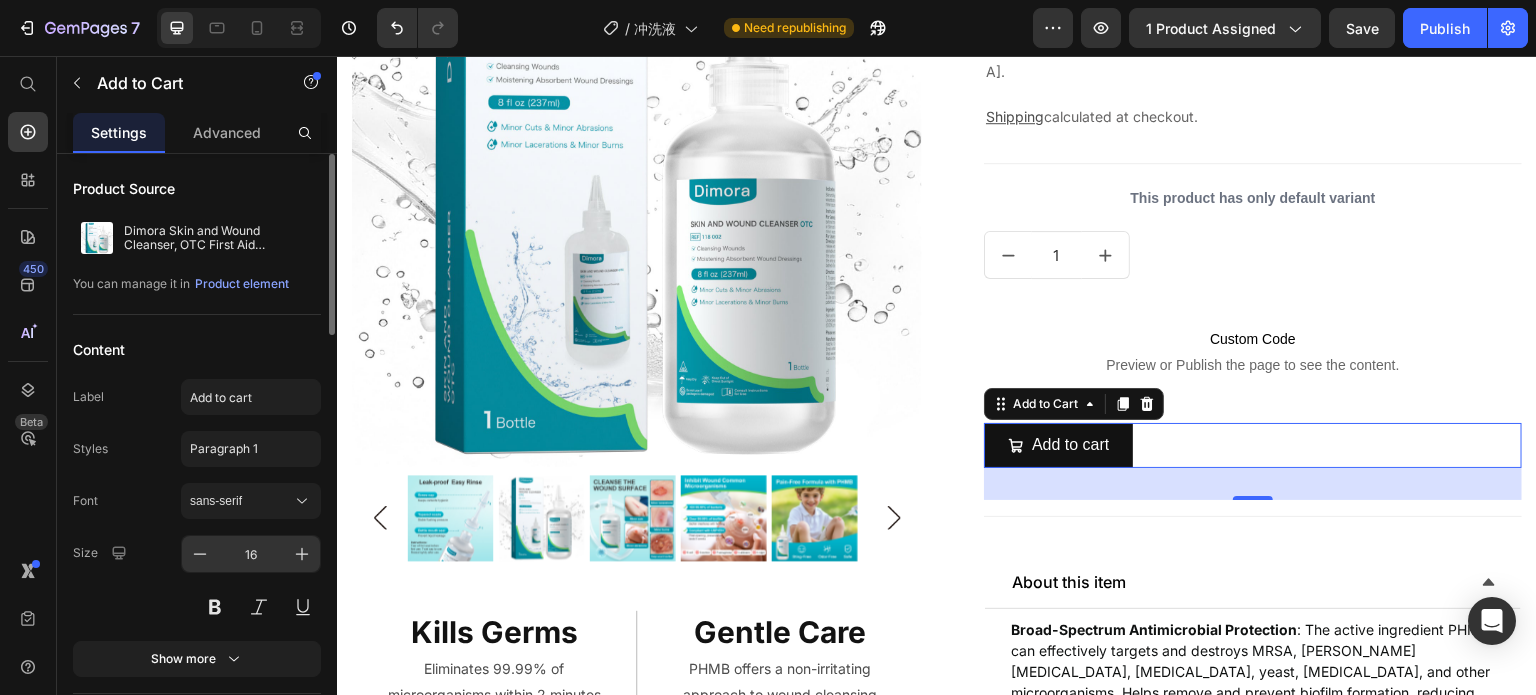 scroll, scrollTop: 300, scrollLeft: 0, axis: vertical 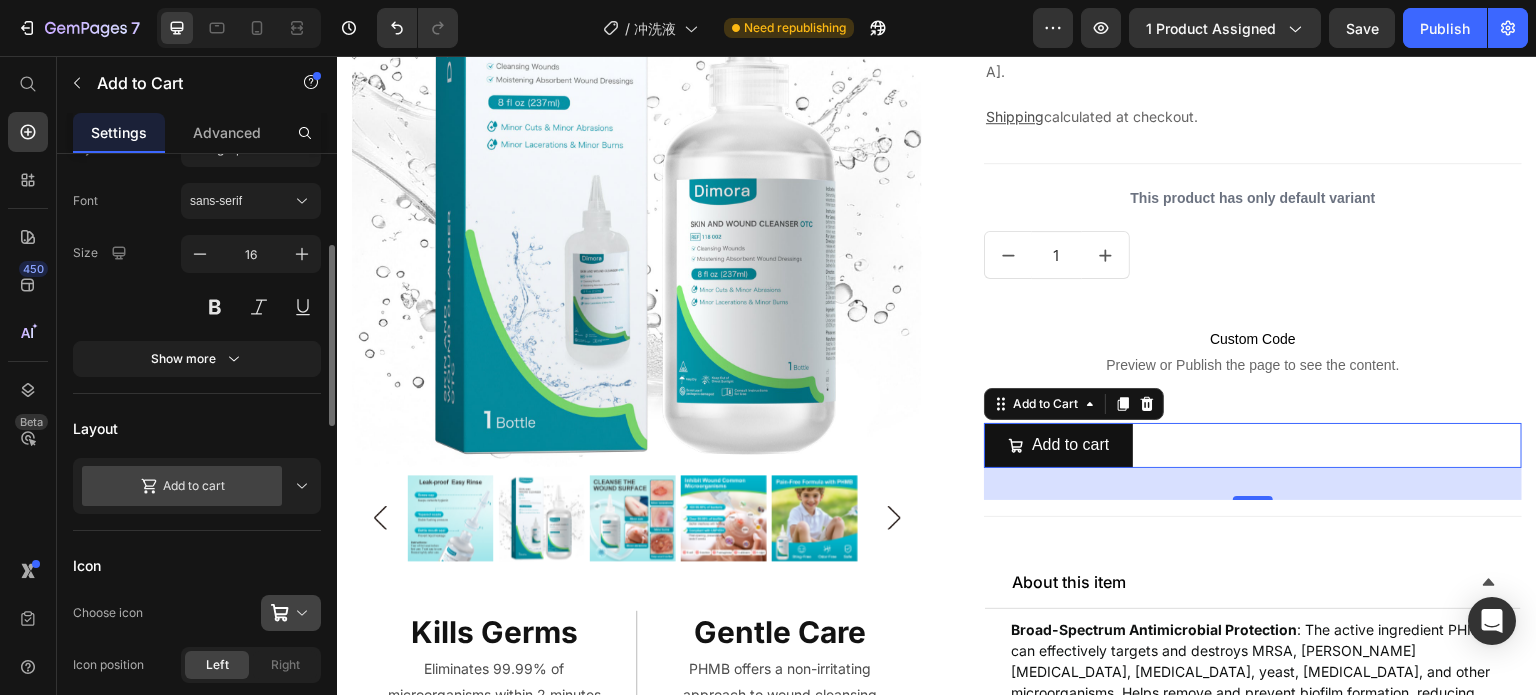 click at bounding box center [299, 613] 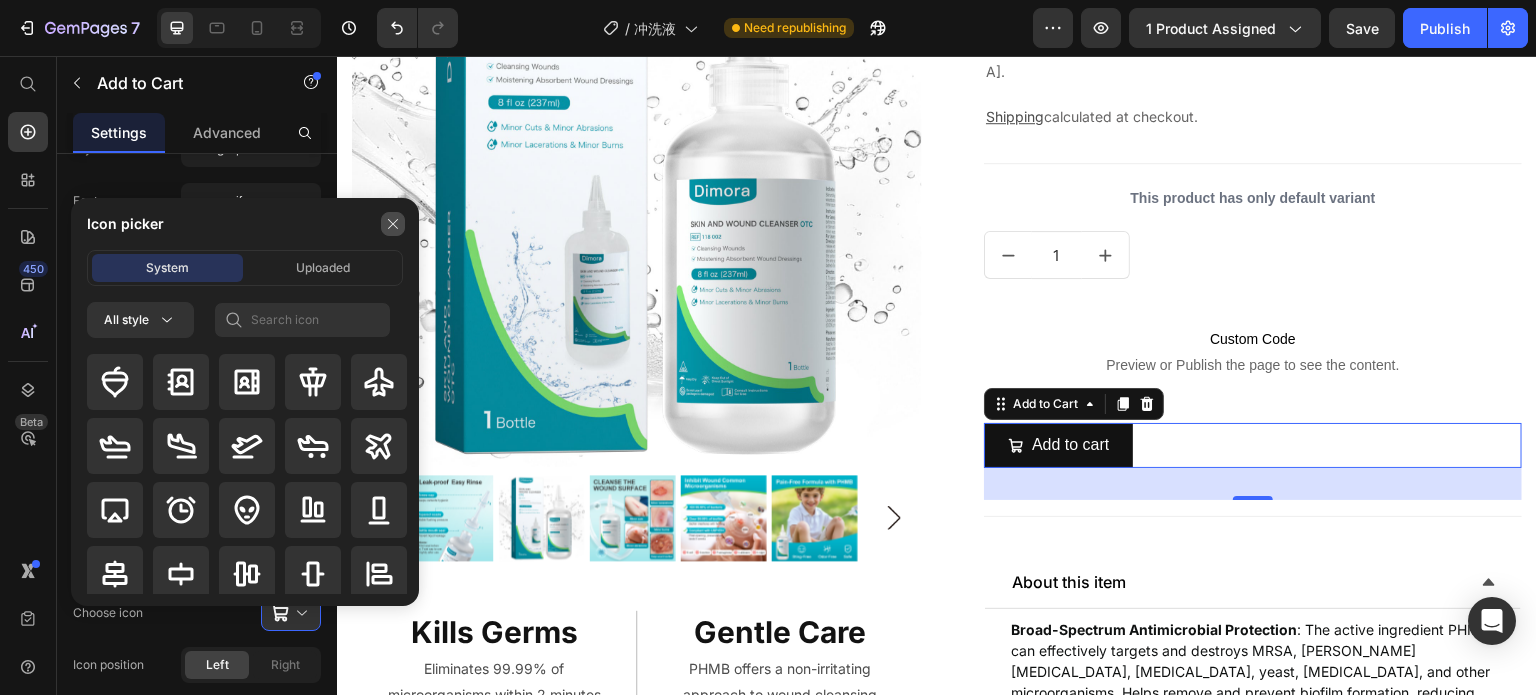 click at bounding box center [393, 224] 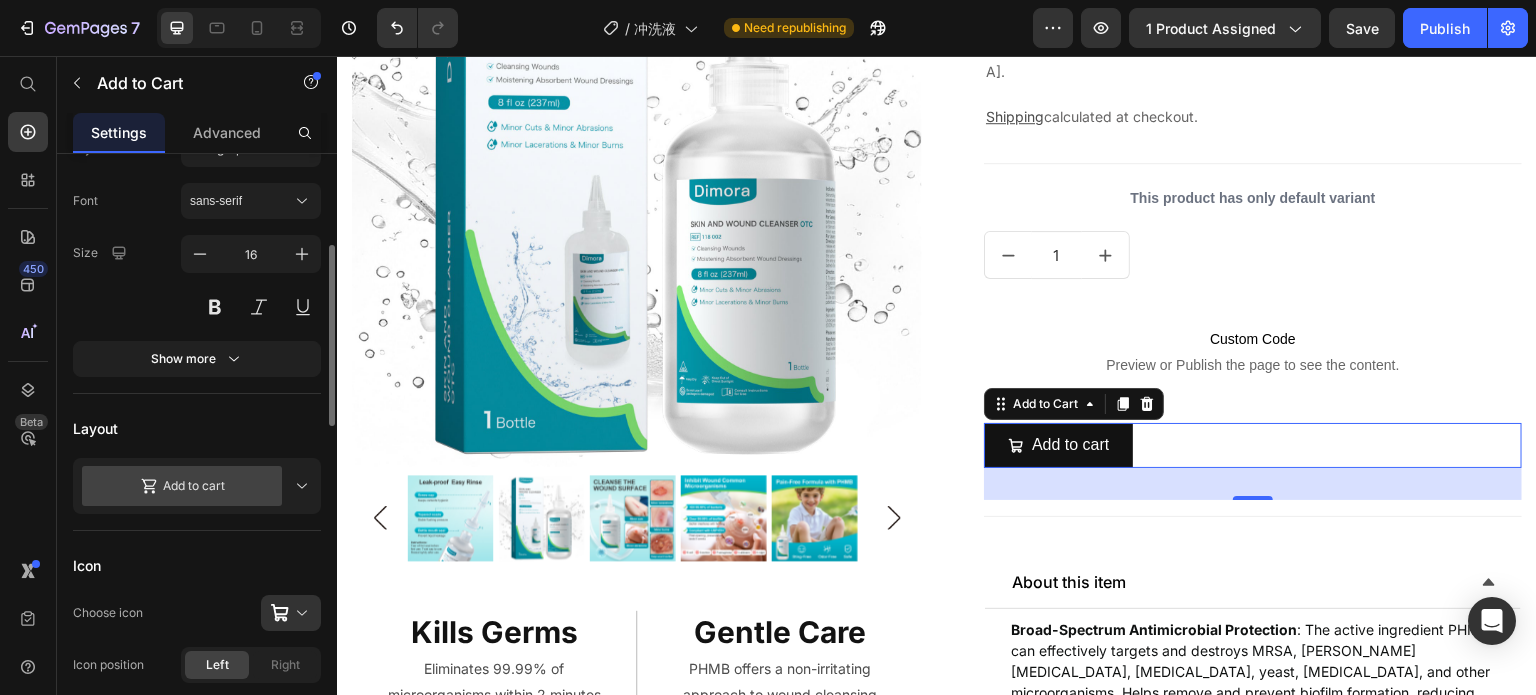 scroll, scrollTop: 500, scrollLeft: 0, axis: vertical 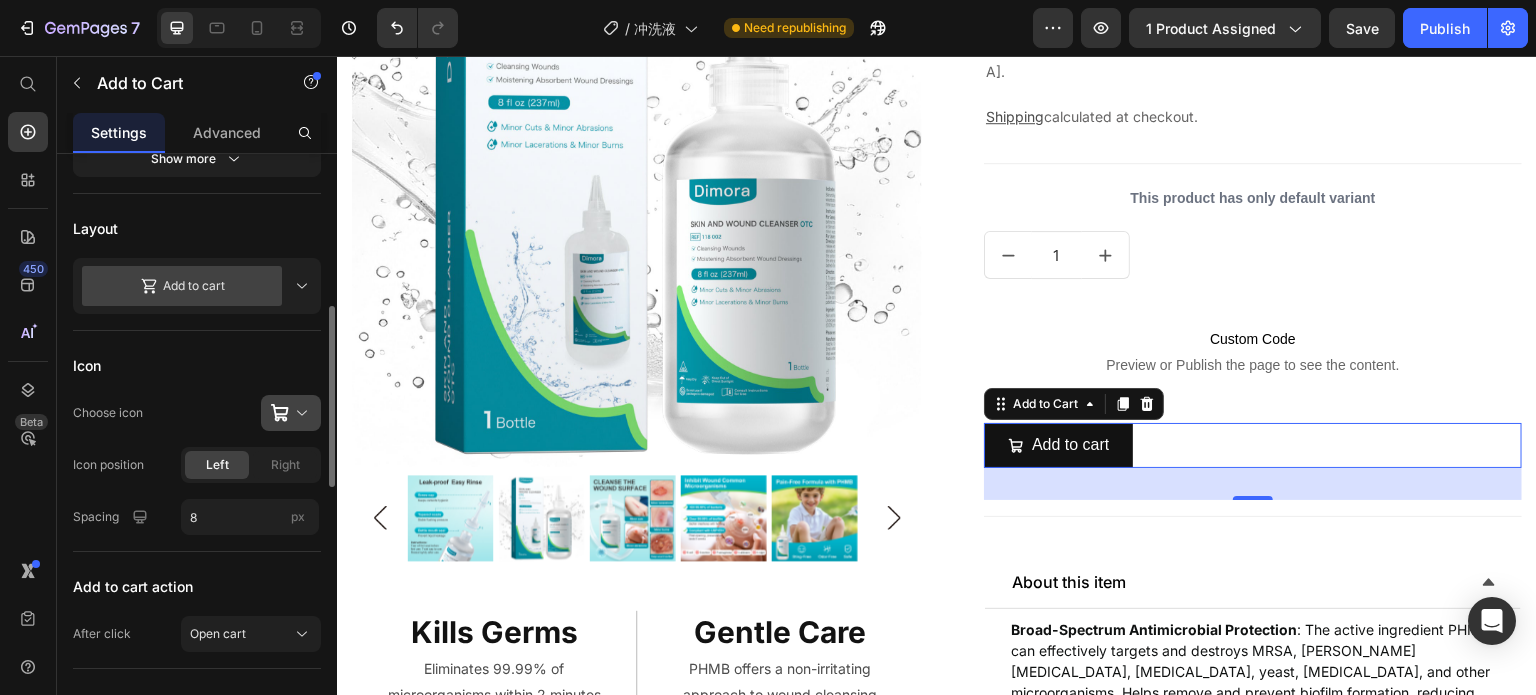 click at bounding box center [299, 413] 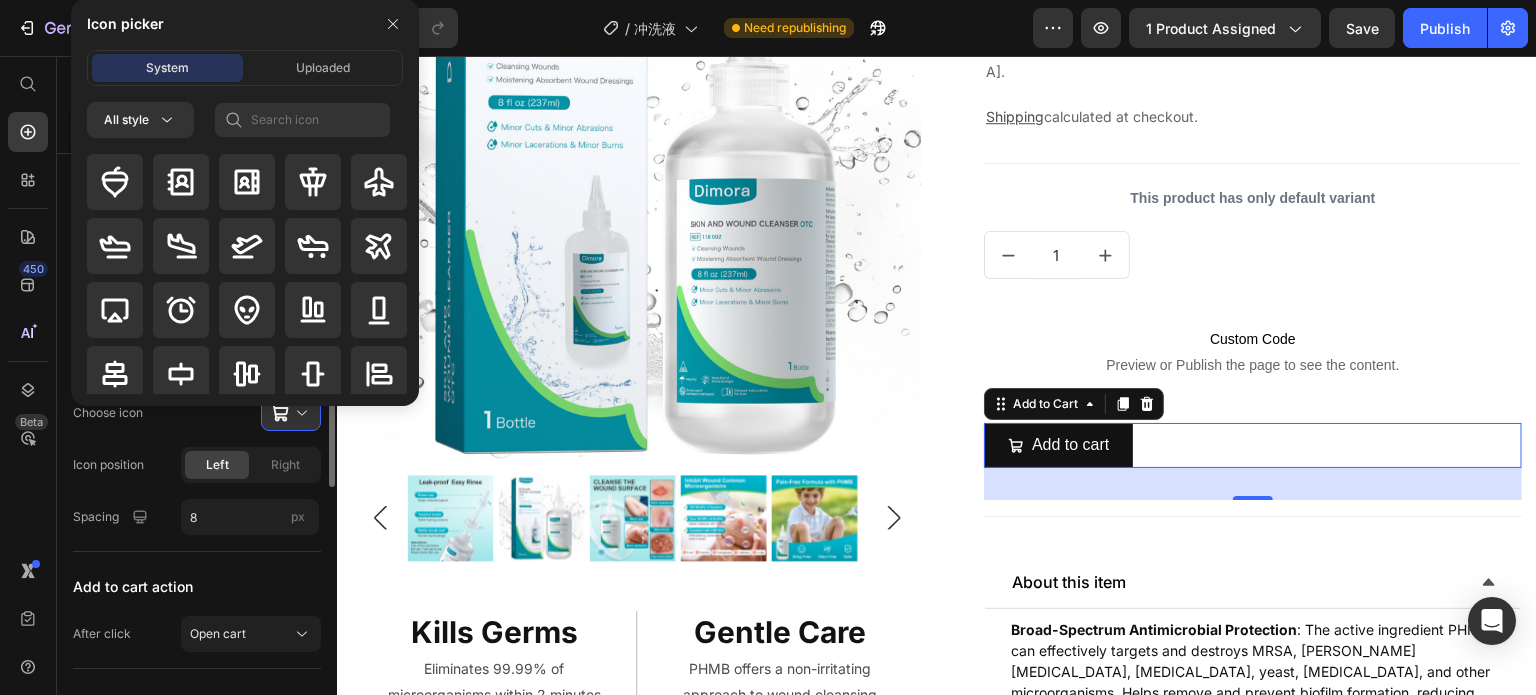 click on "Choose icon" 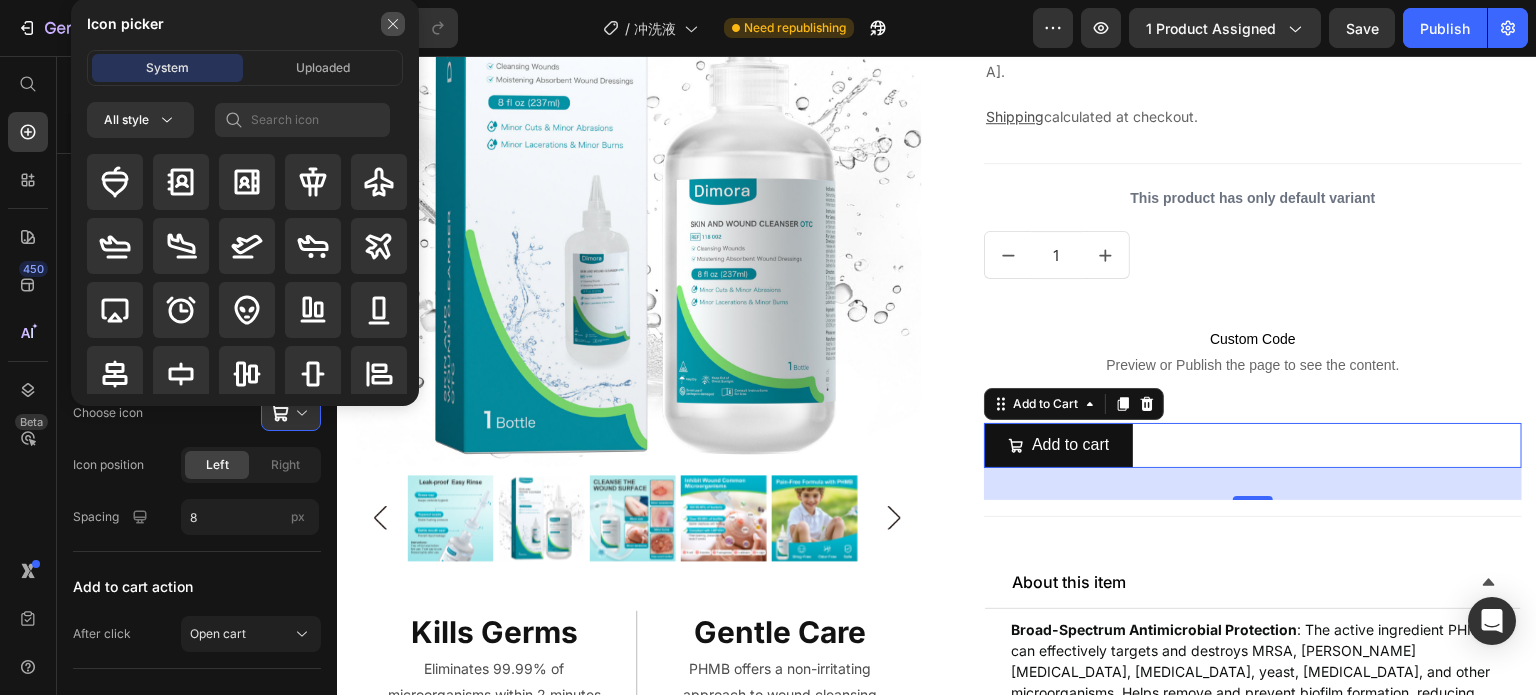 click at bounding box center [393, 24] 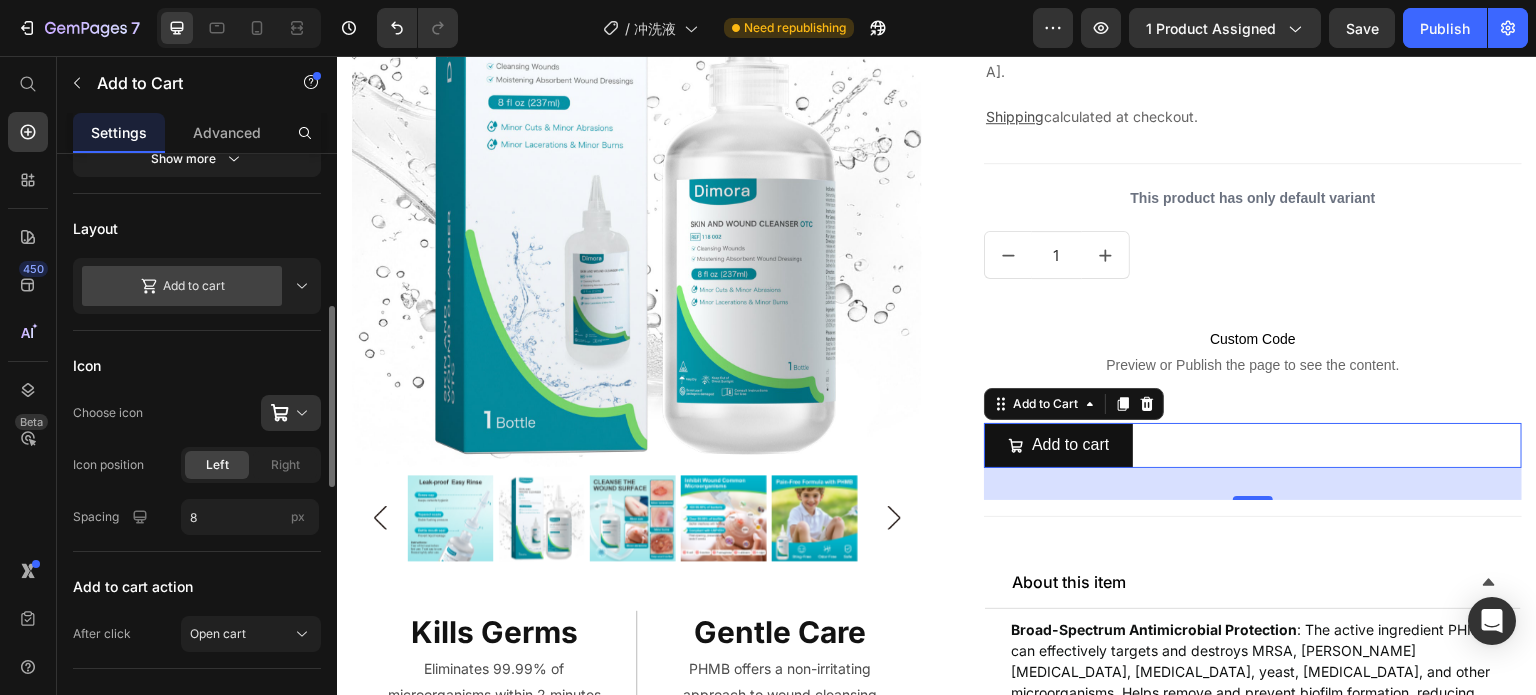 scroll, scrollTop: 300, scrollLeft: 0, axis: vertical 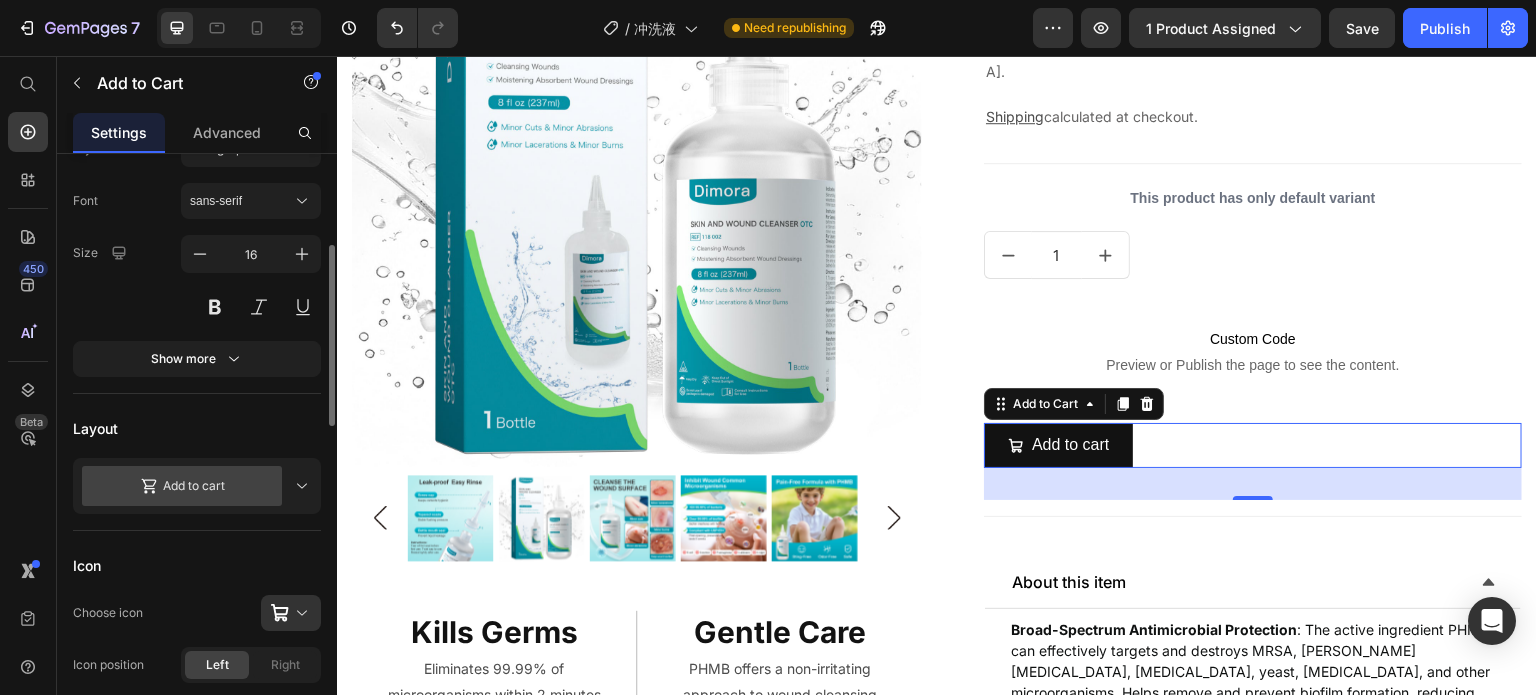 click on "Add to cart" at bounding box center (197, 486) 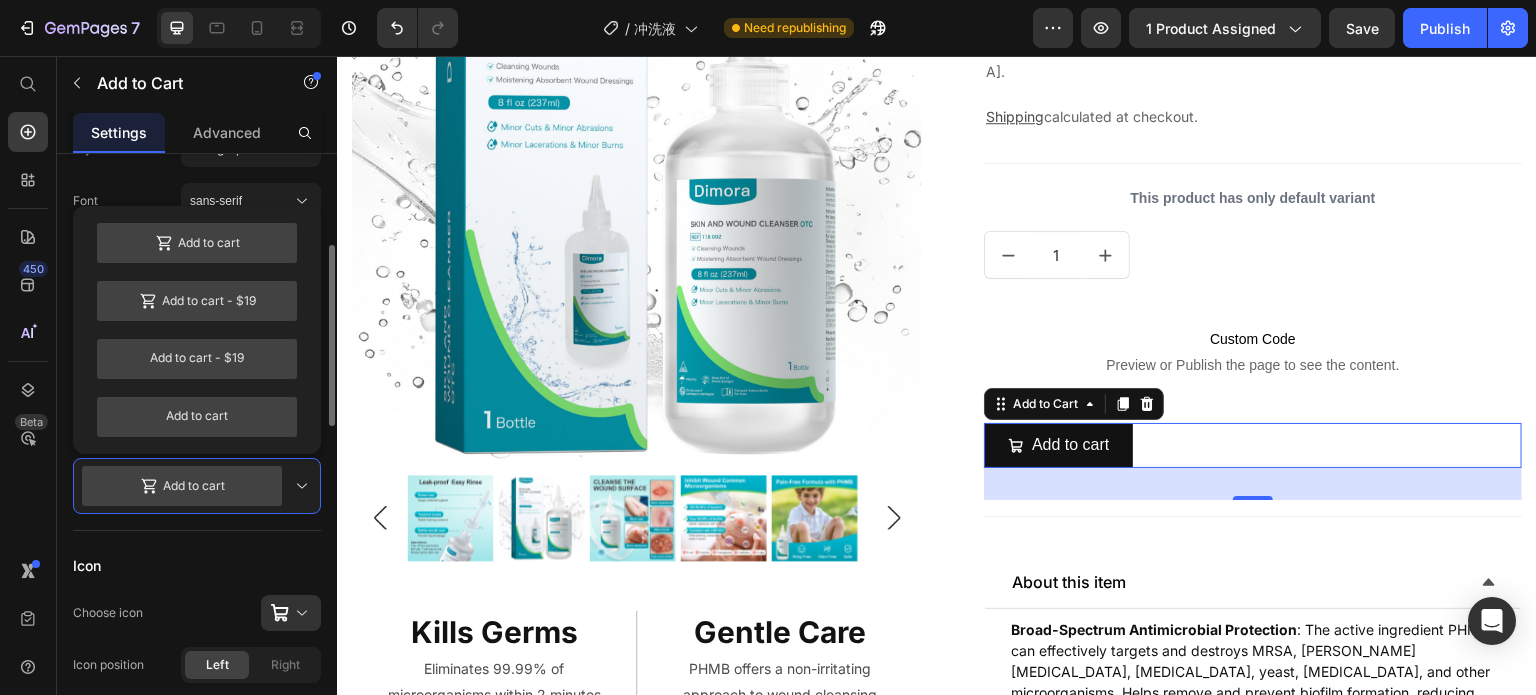 click on "Add to cart" at bounding box center (197, 417) 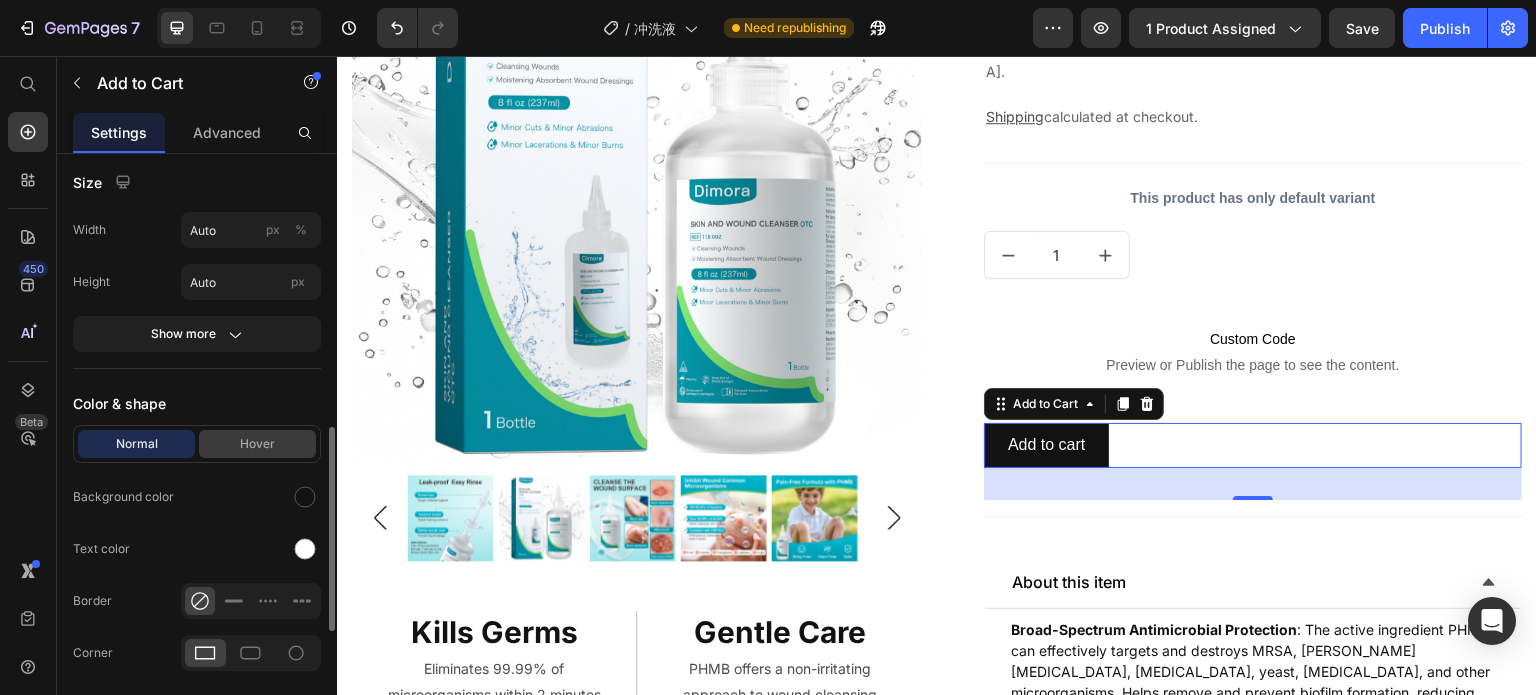 scroll, scrollTop: 1000, scrollLeft: 0, axis: vertical 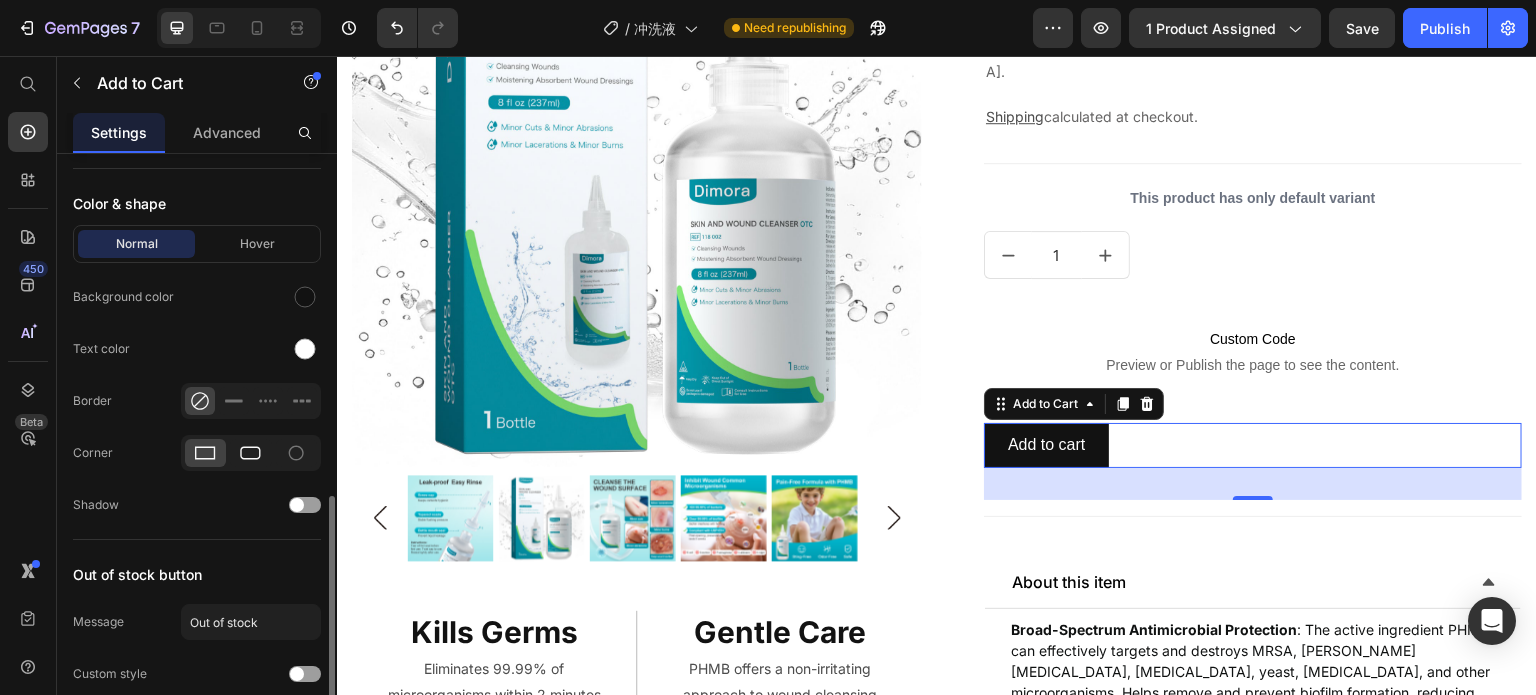 click 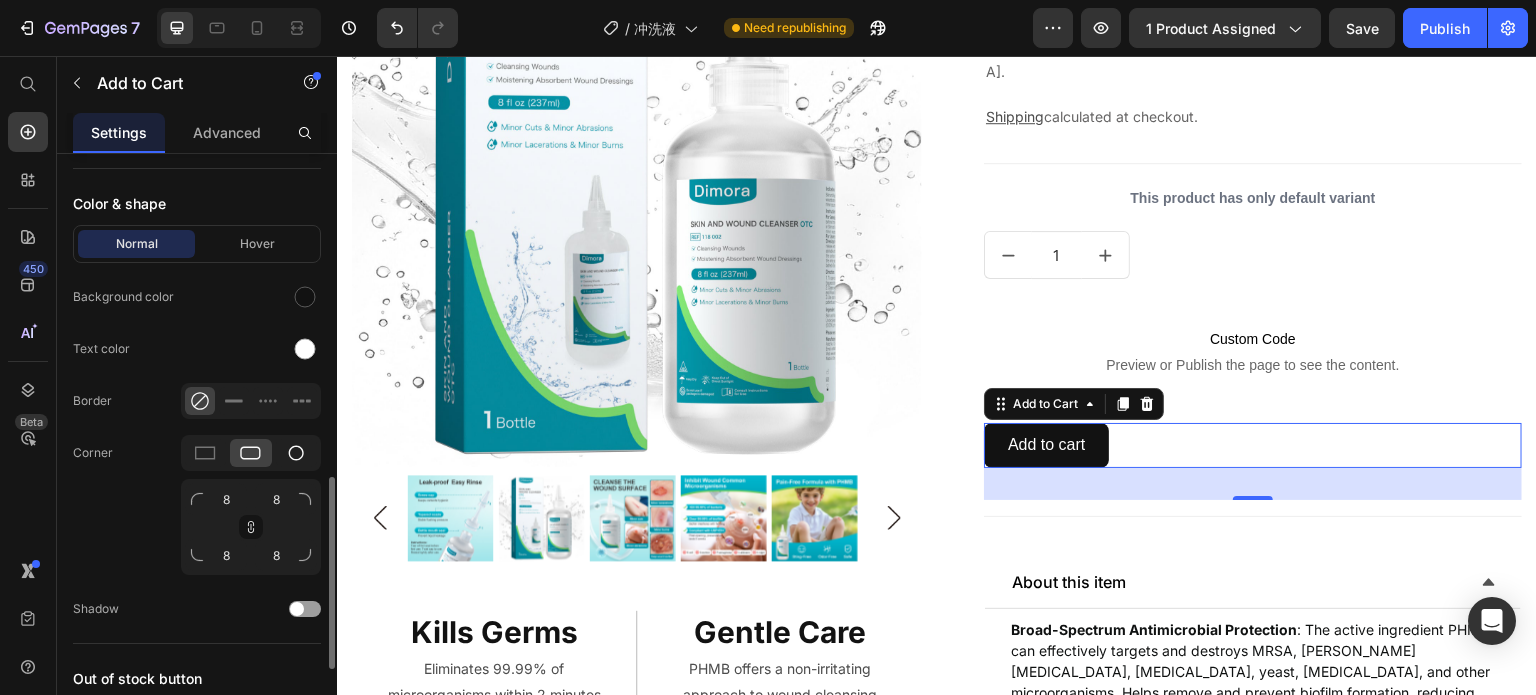 click 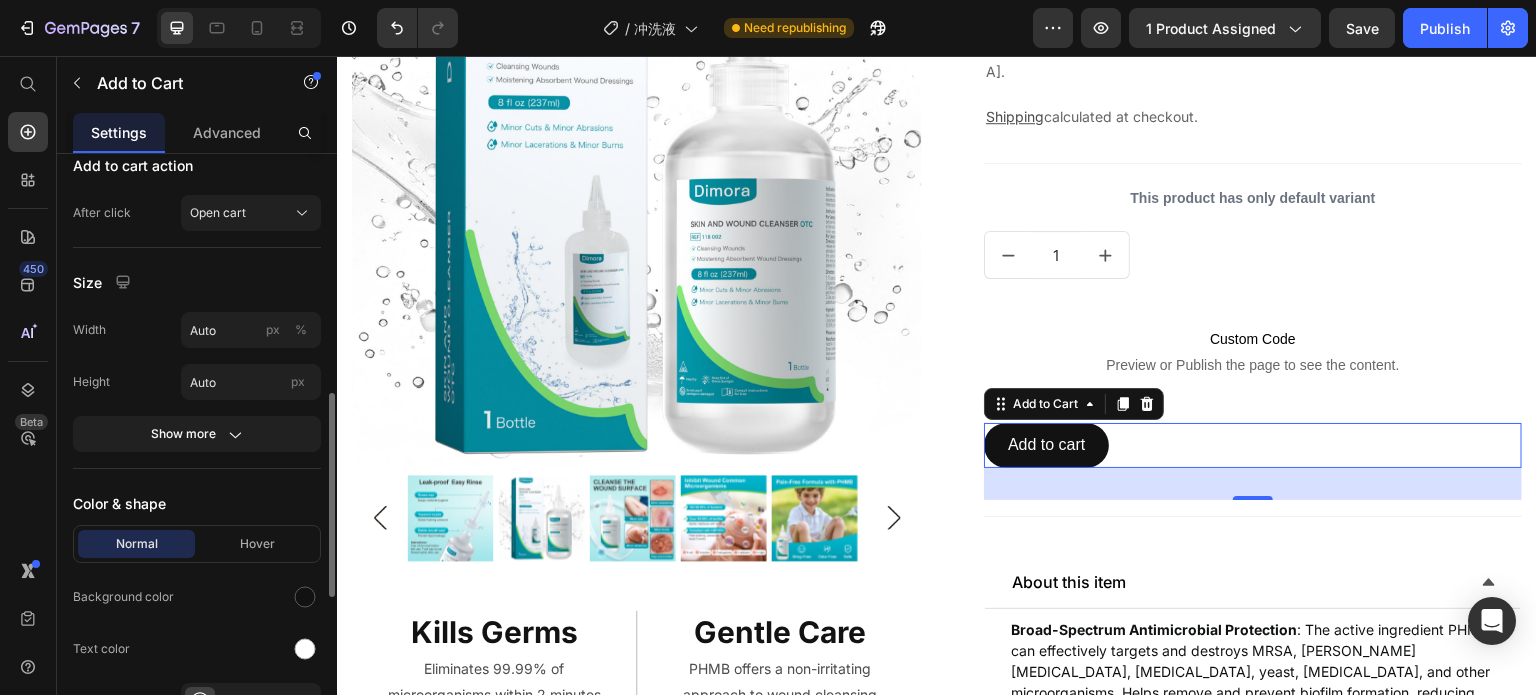 scroll, scrollTop: 500, scrollLeft: 0, axis: vertical 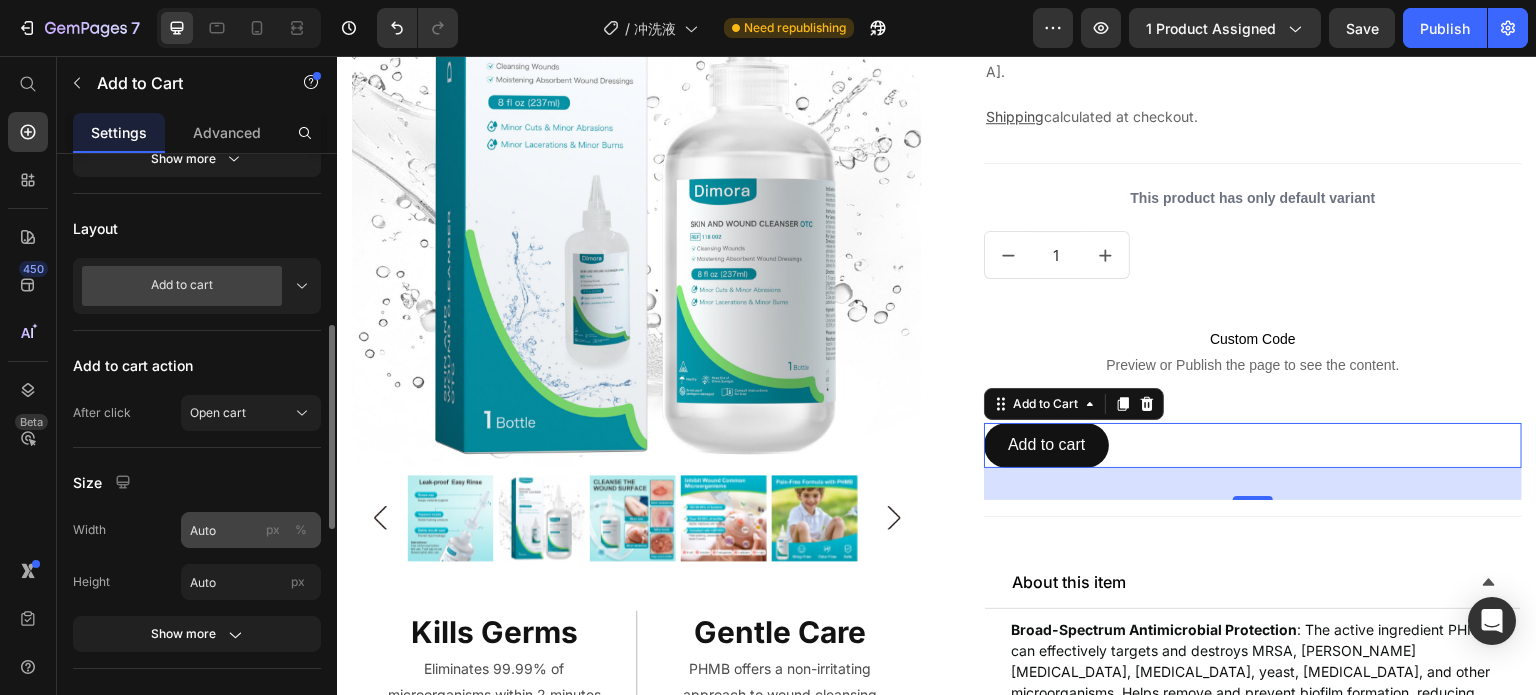 click on "px" 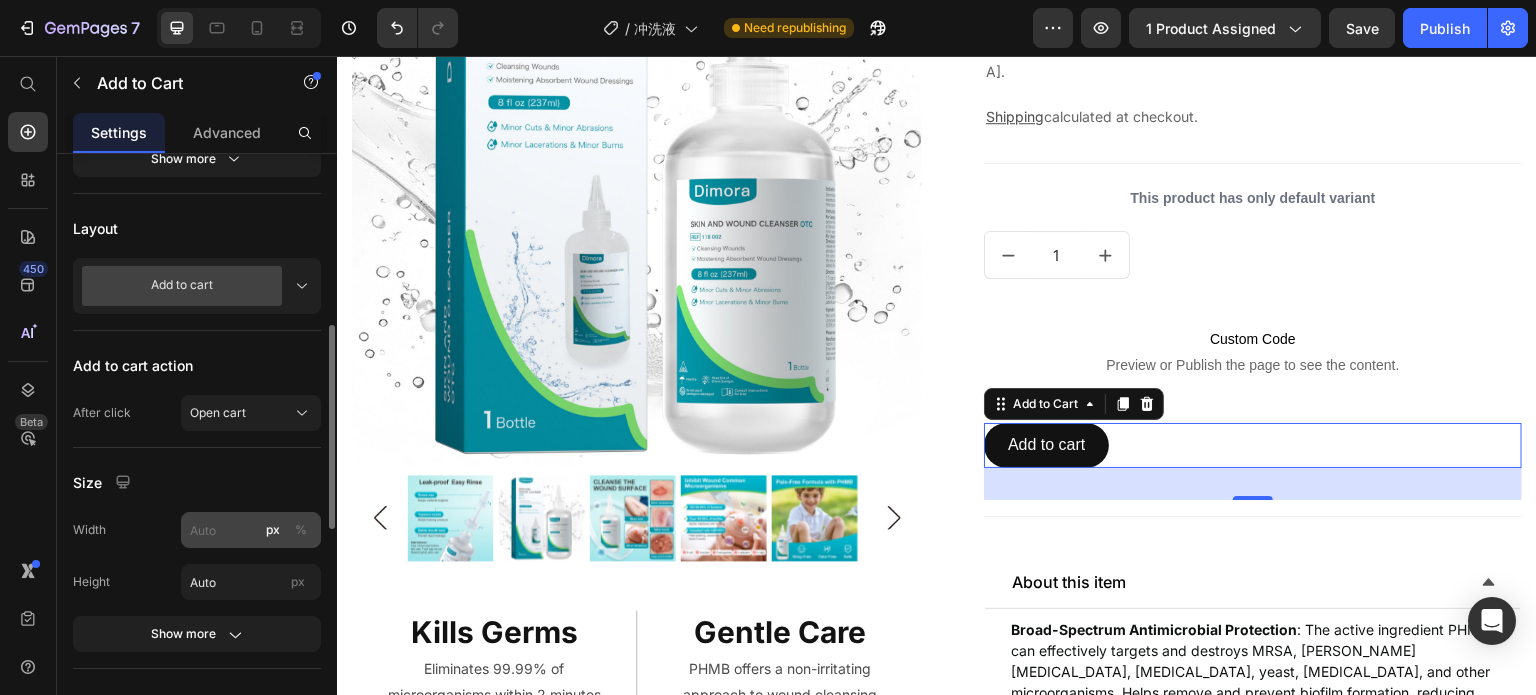 click on "%" at bounding box center [301, 530] 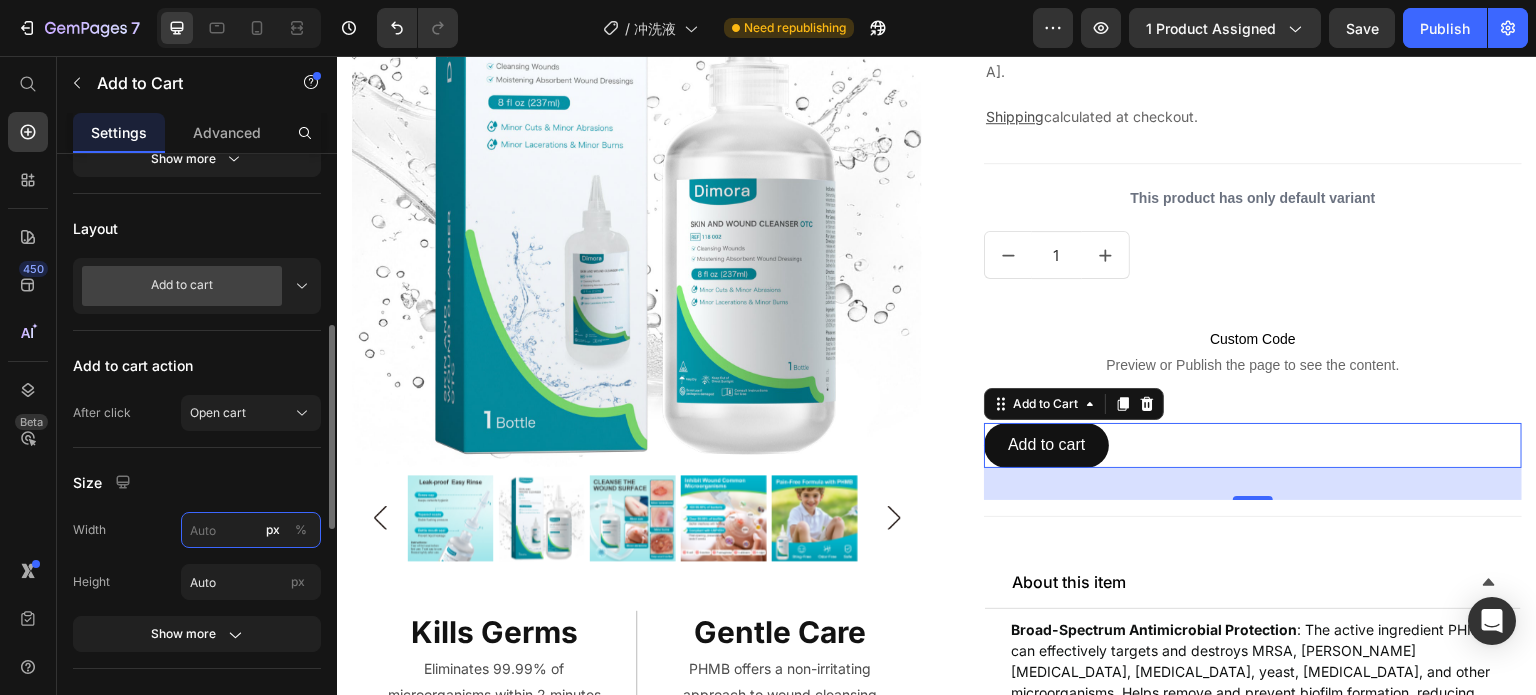 click on "px %" at bounding box center [251, 530] 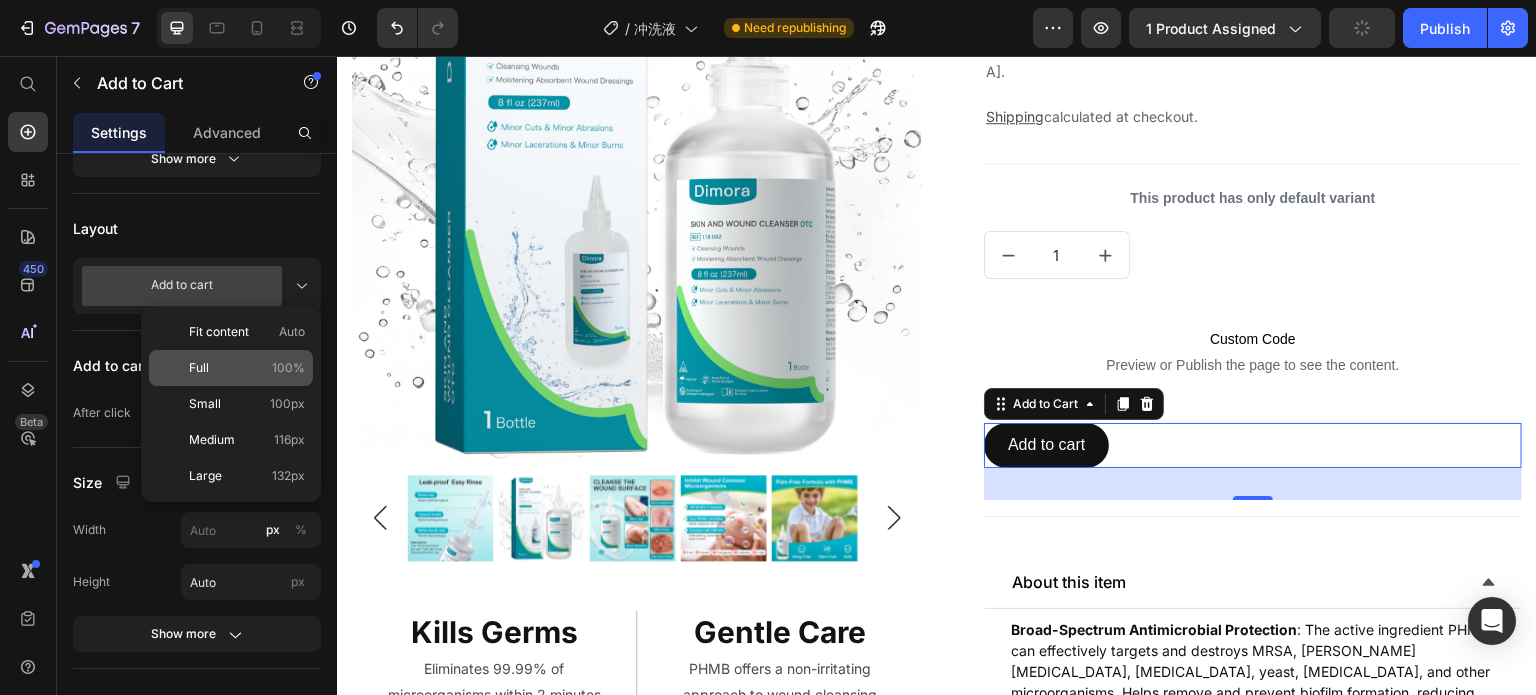 click on "Full 100%" at bounding box center (247, 368) 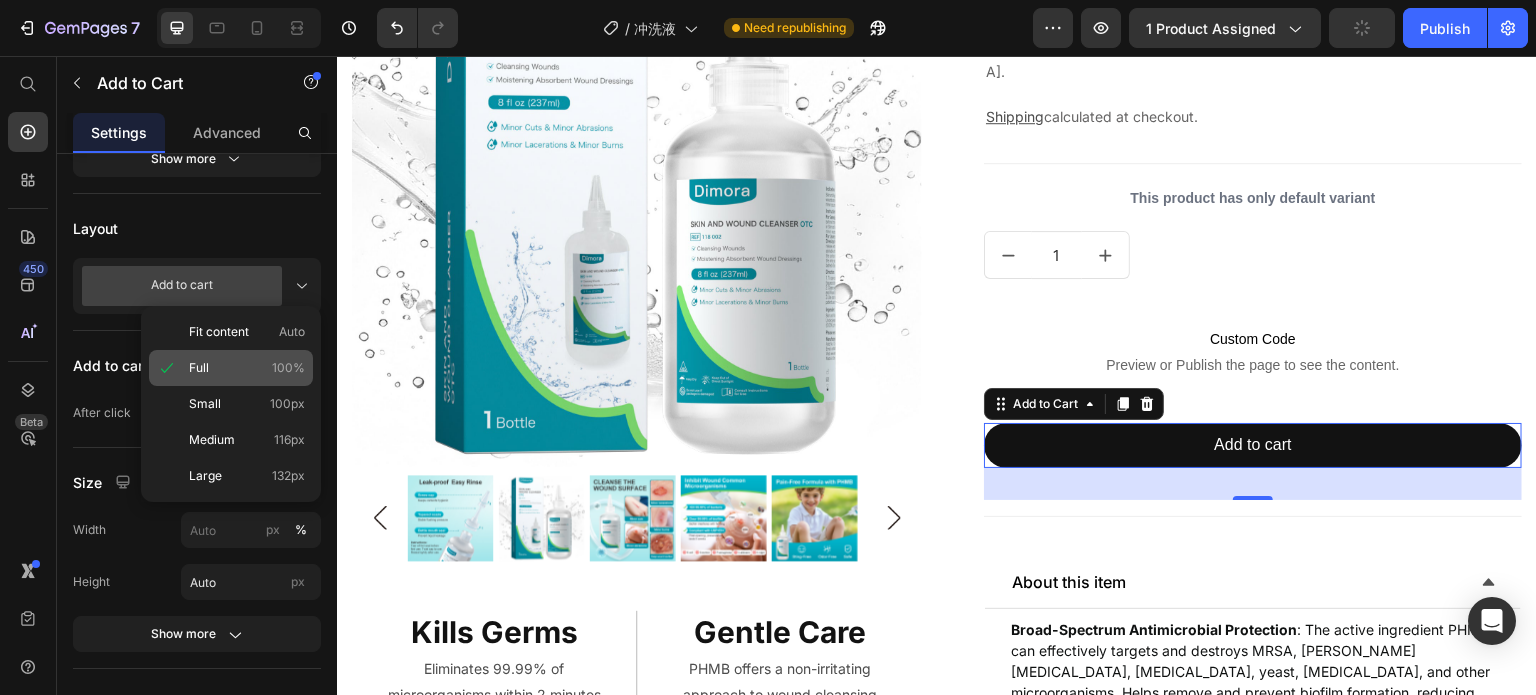 type on "100" 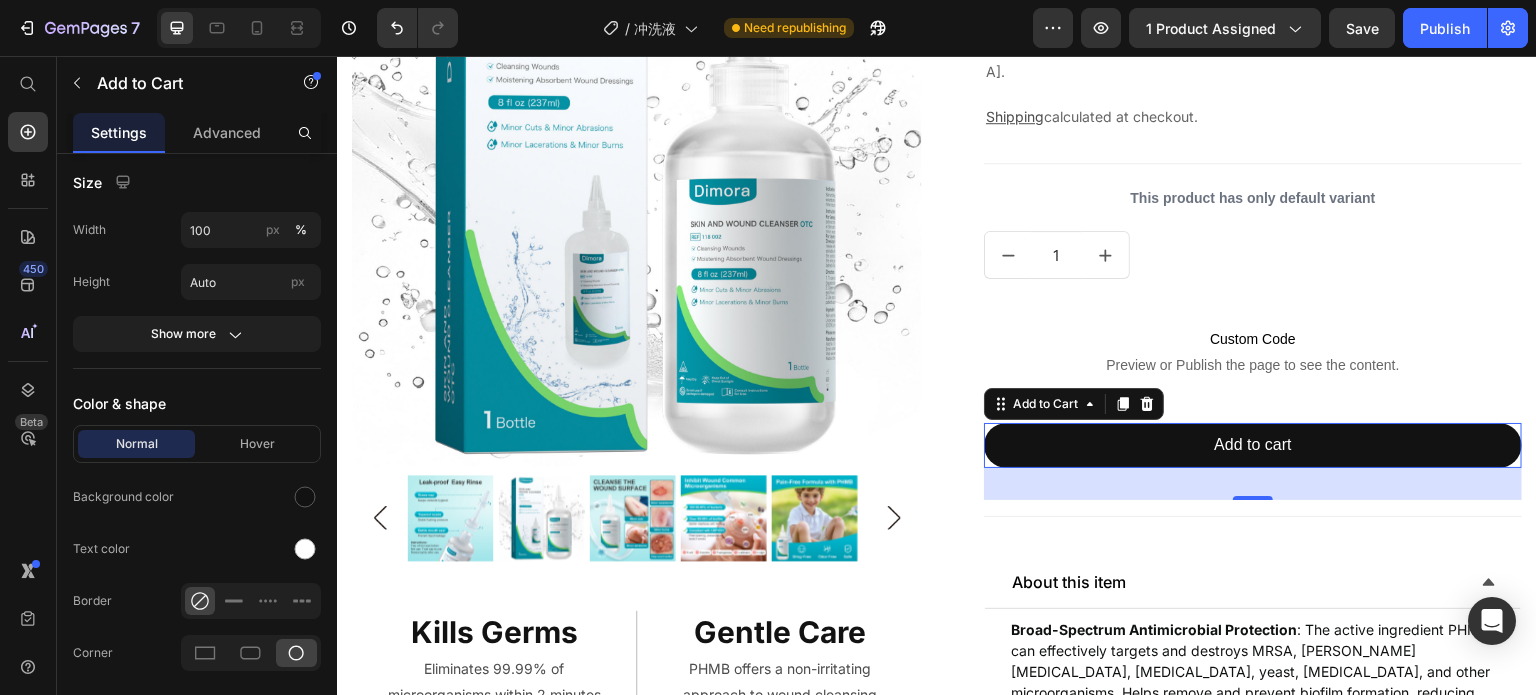 scroll, scrollTop: 1085, scrollLeft: 0, axis: vertical 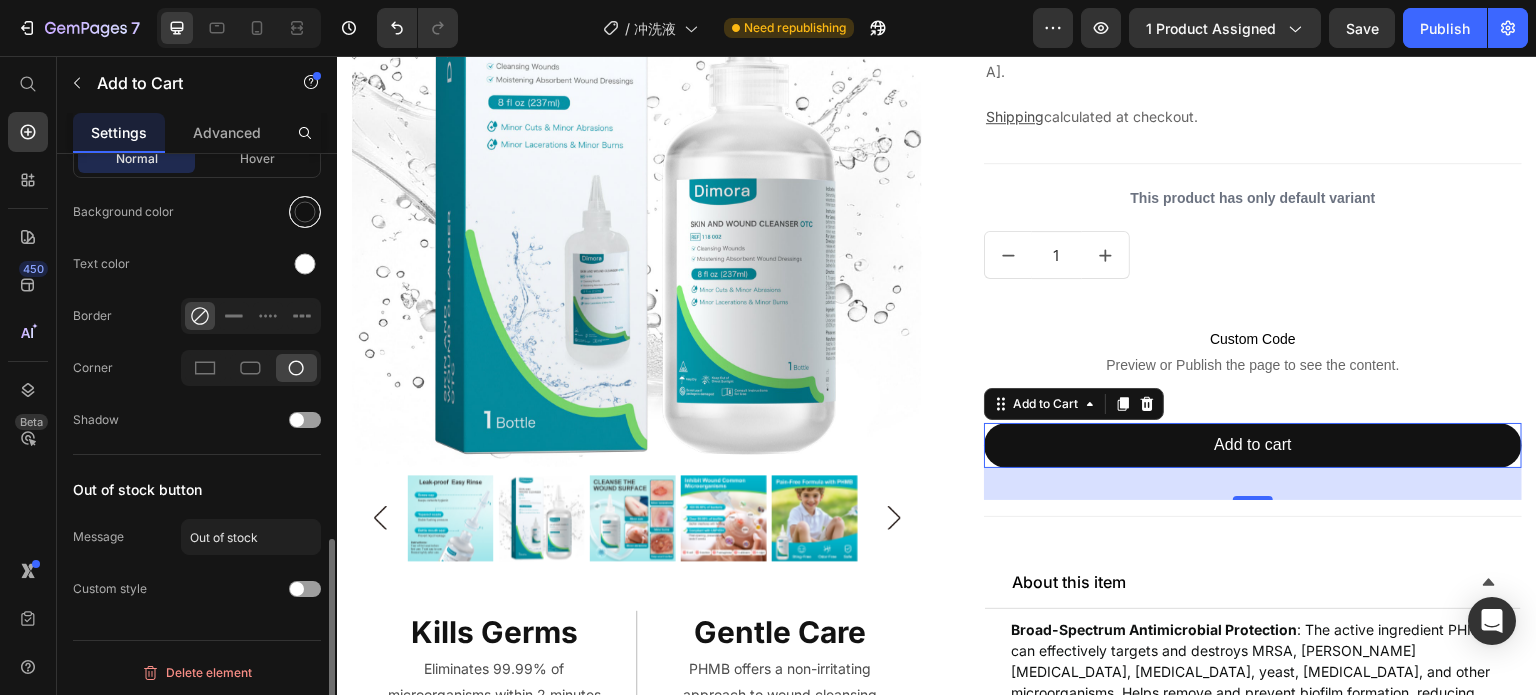click at bounding box center [305, 212] 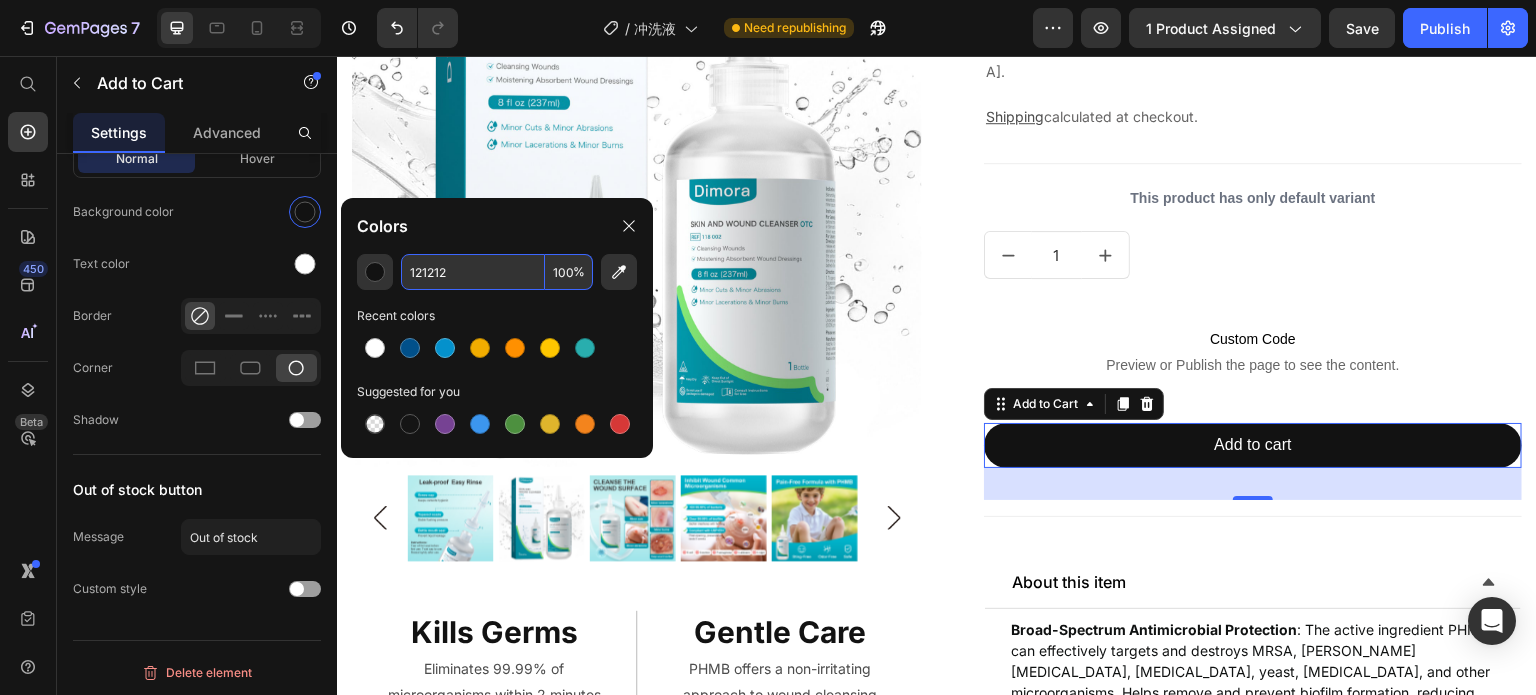 click on "121212" at bounding box center [473, 272] 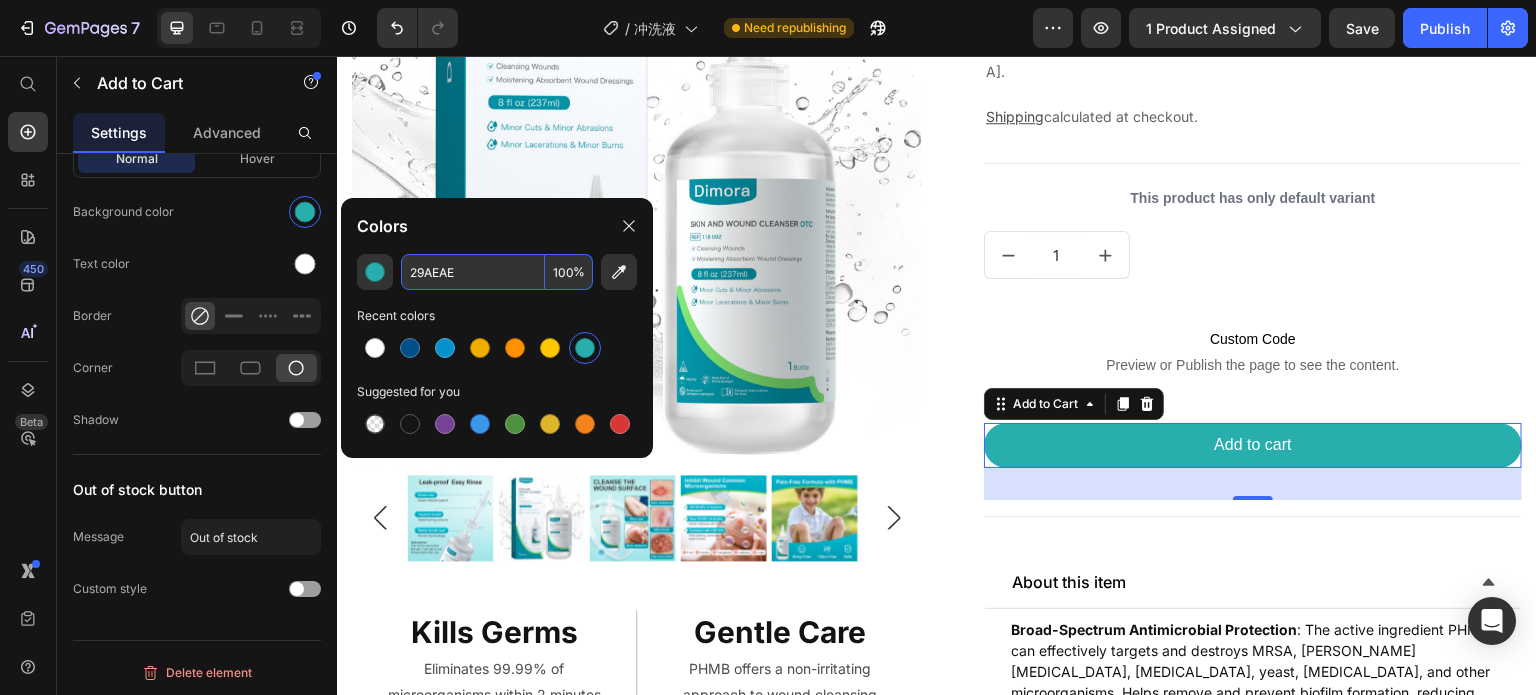 type on "29AEAE" 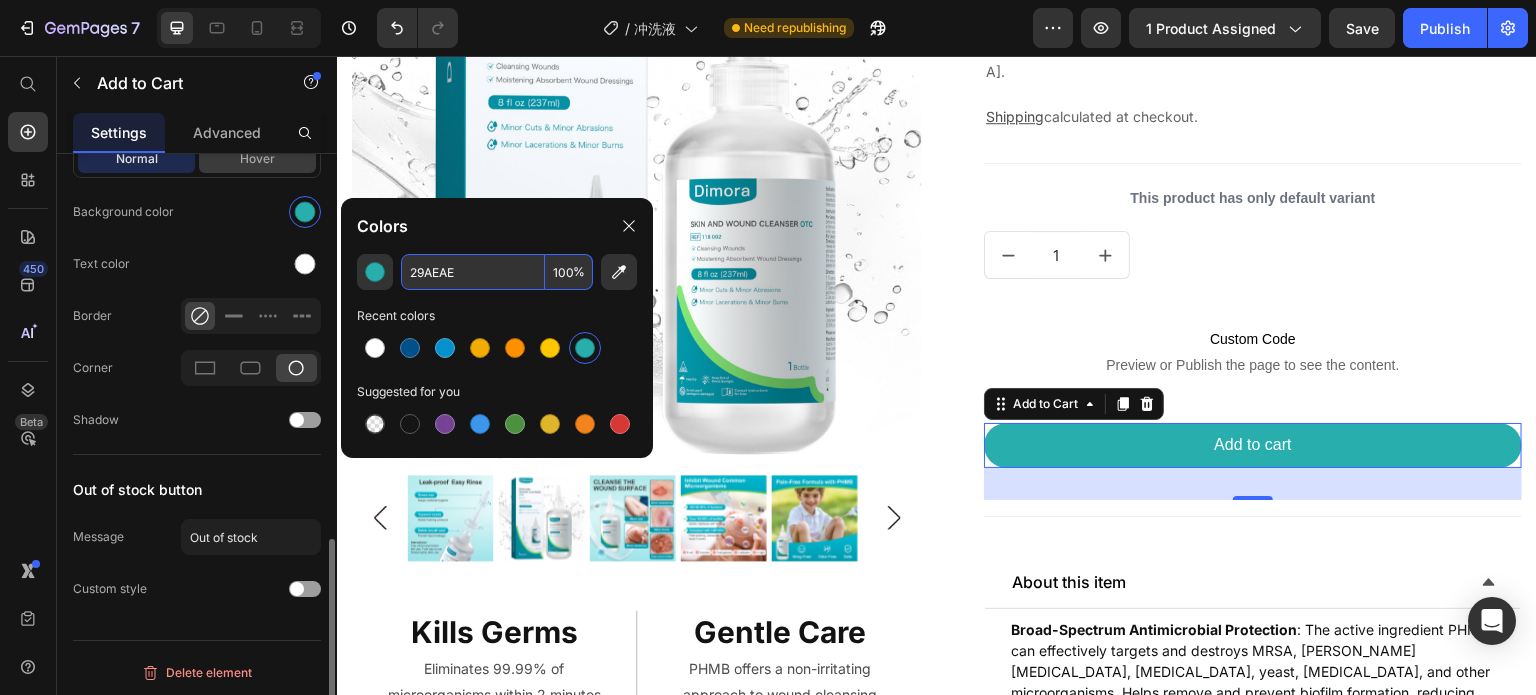 click on "Hover" at bounding box center [257, 159] 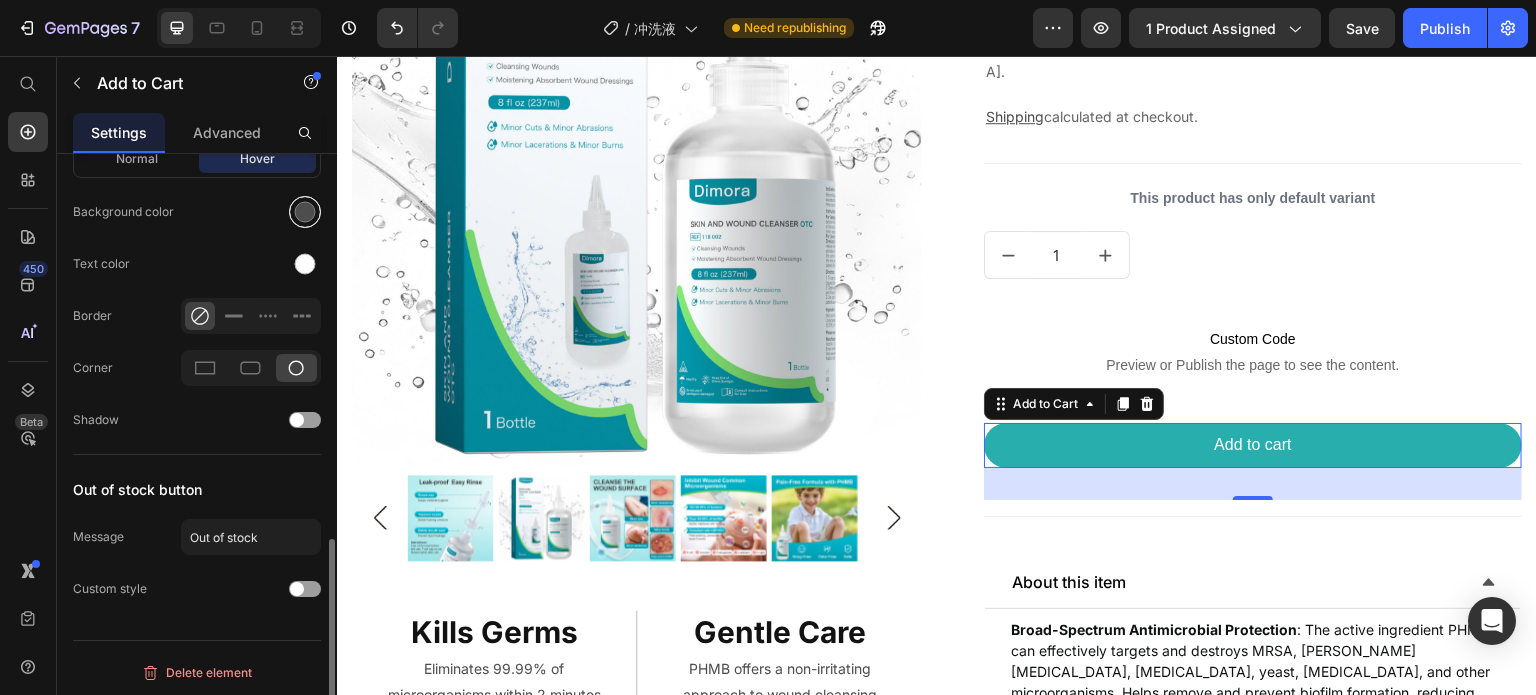 click at bounding box center (305, 212) 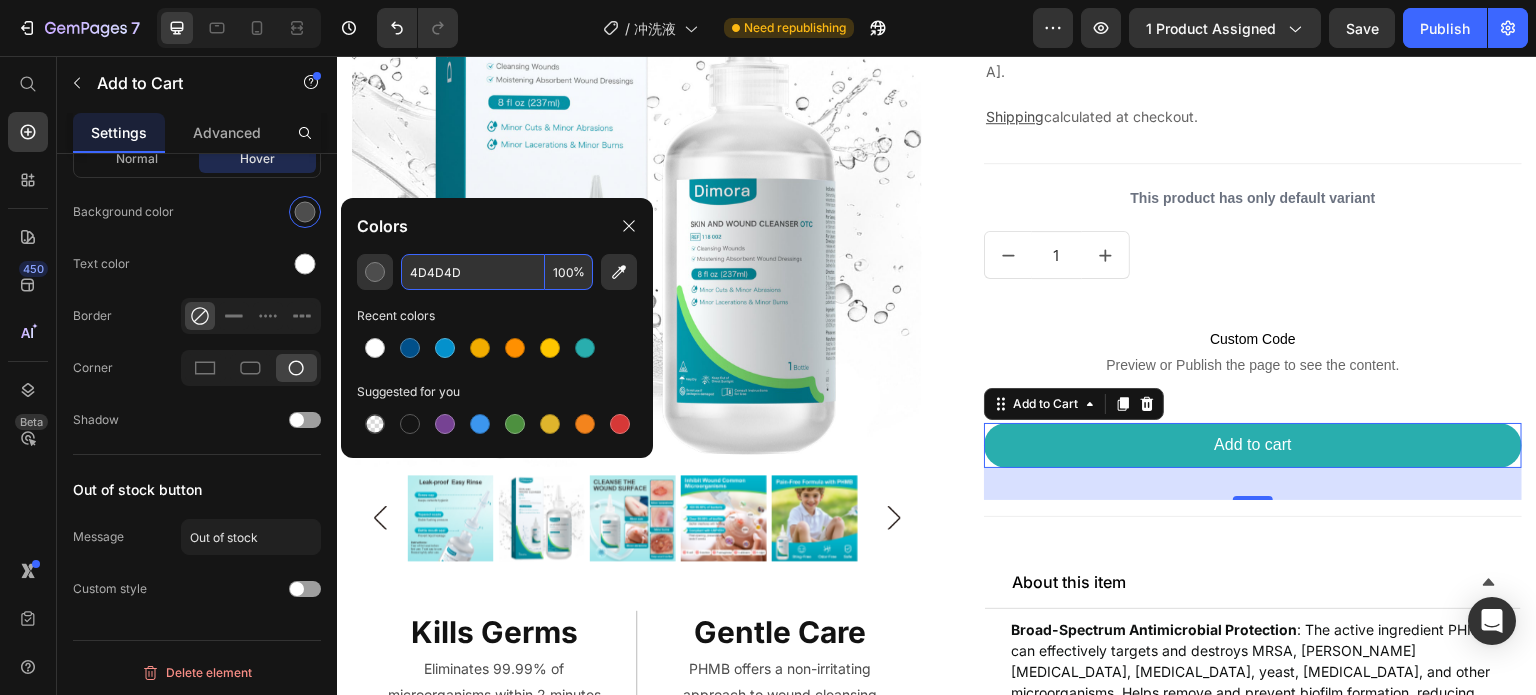 click on "4D4D4D" at bounding box center (473, 272) 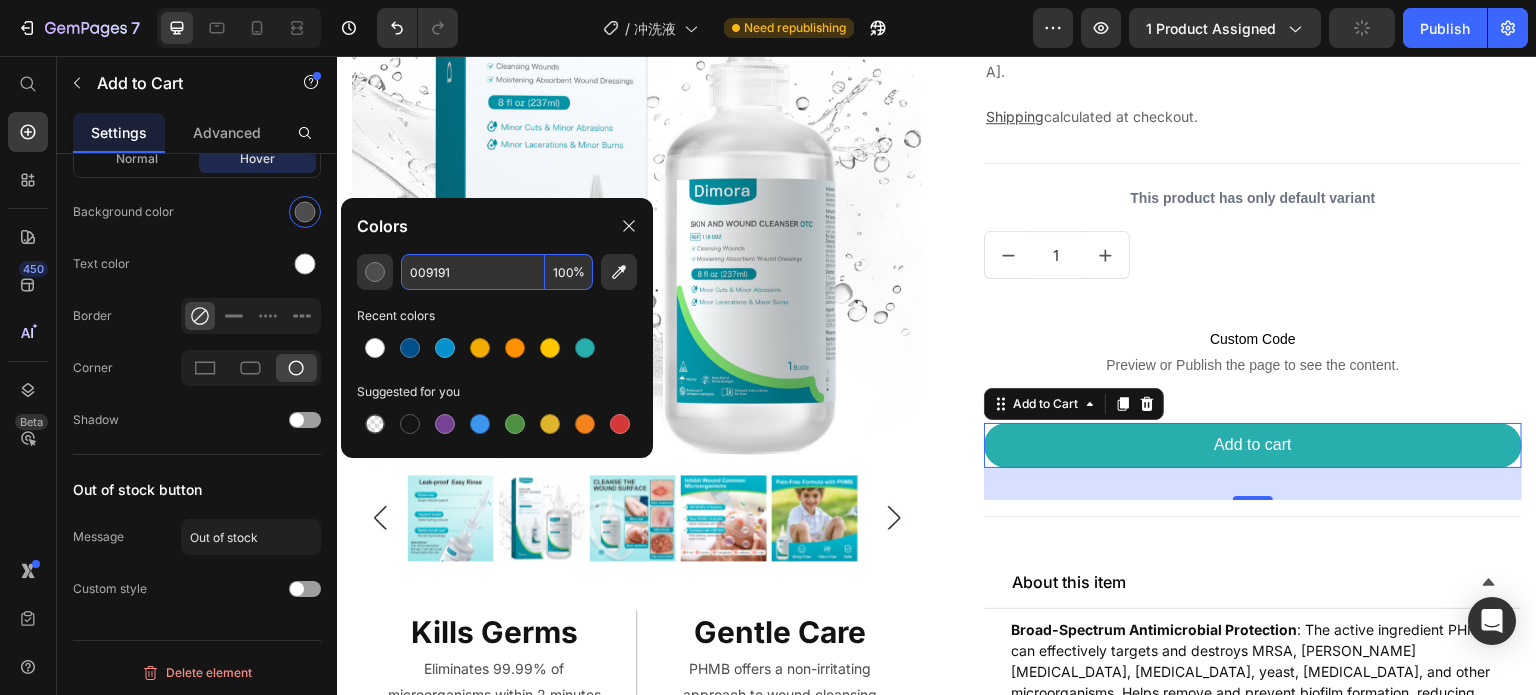 type on "009191" 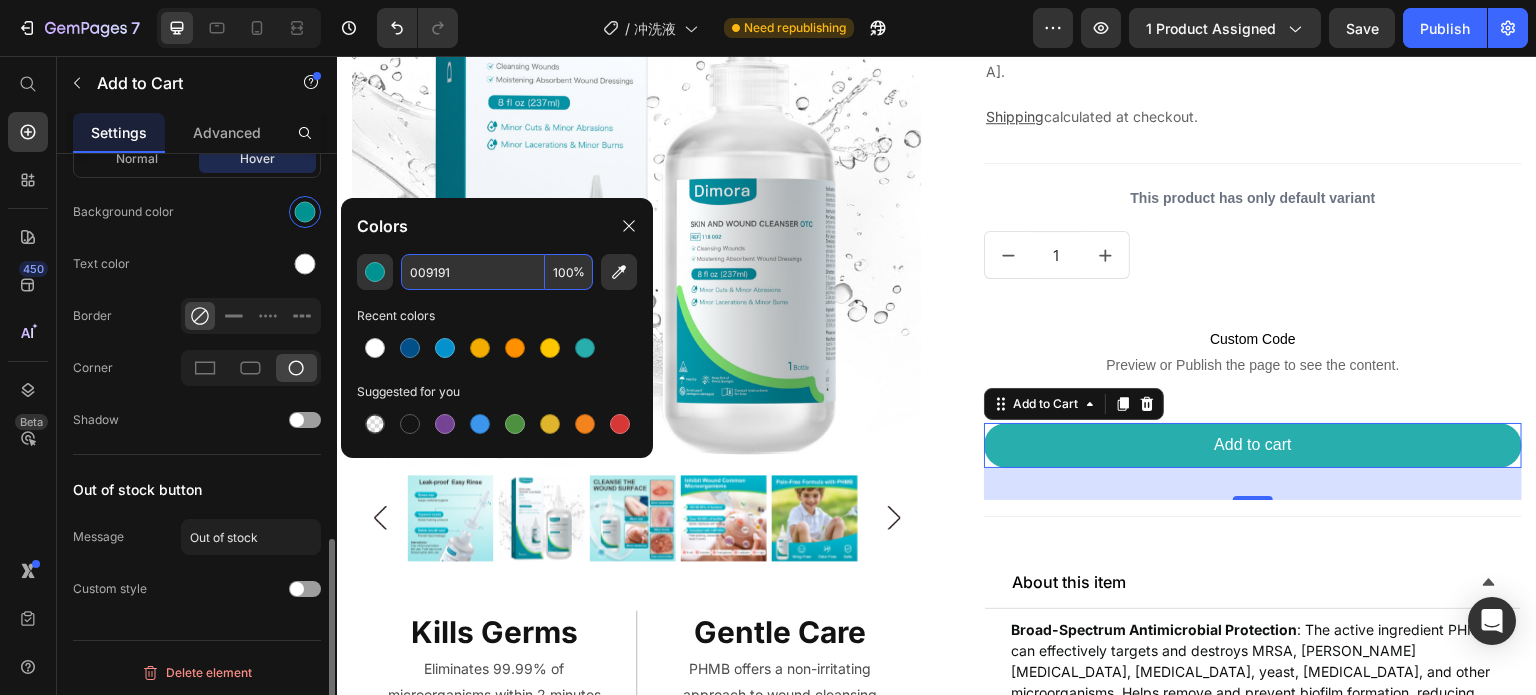 click on "Text color" 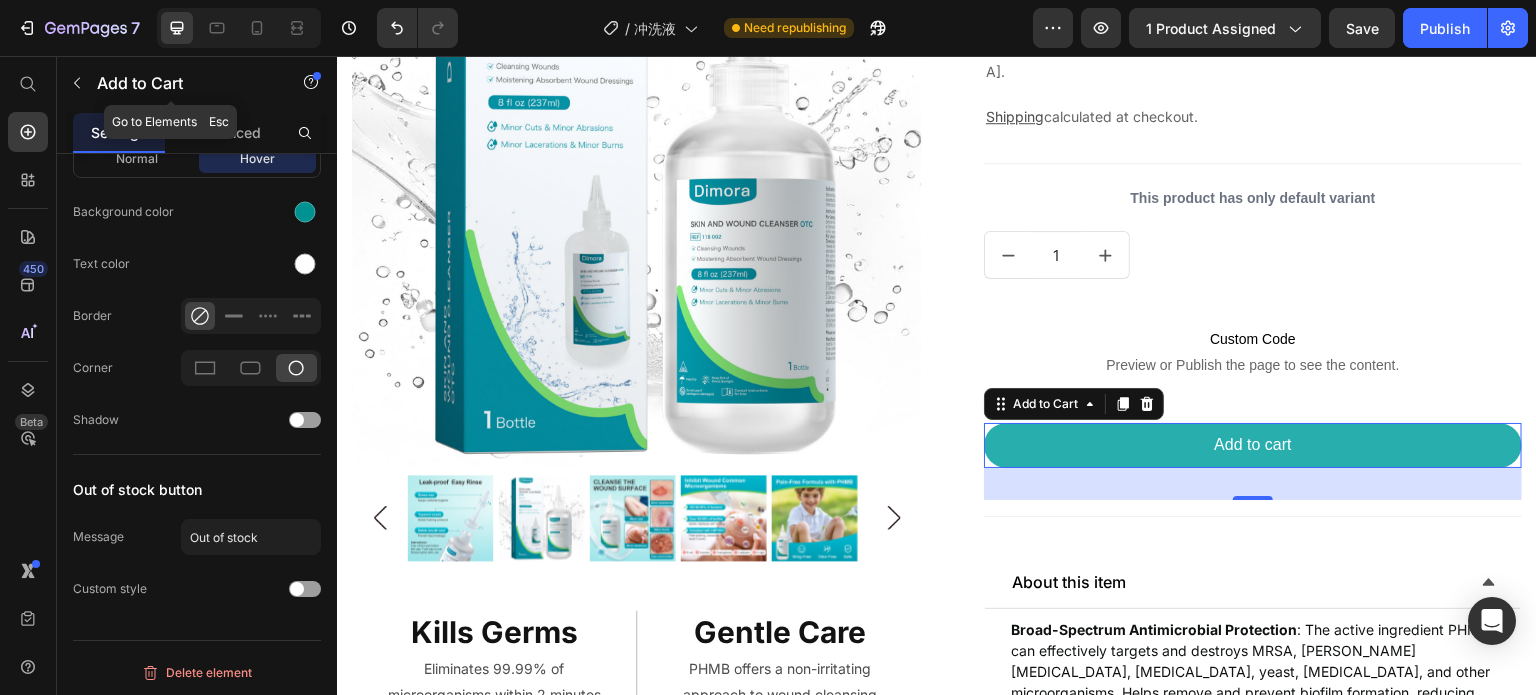 click on "Add to Cart" at bounding box center [171, 83] 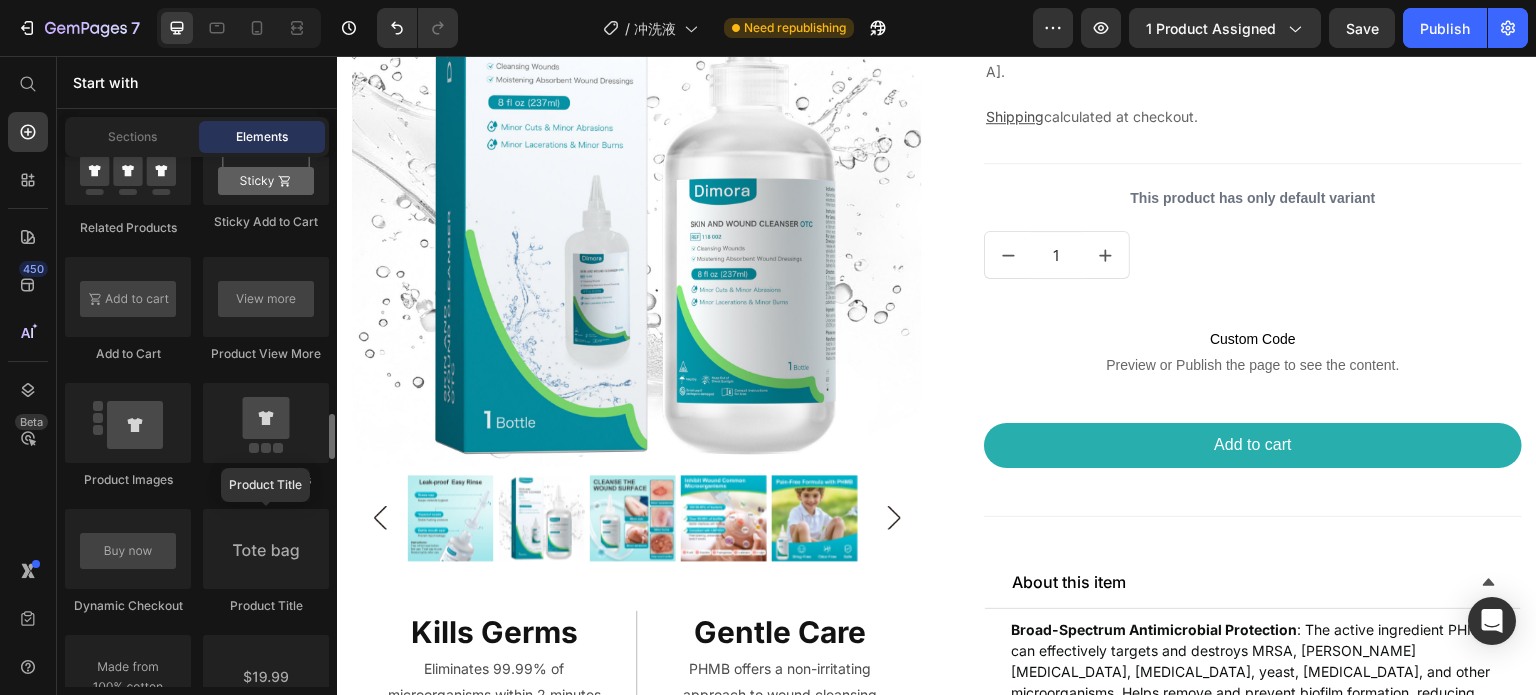 scroll, scrollTop: 3300, scrollLeft: 0, axis: vertical 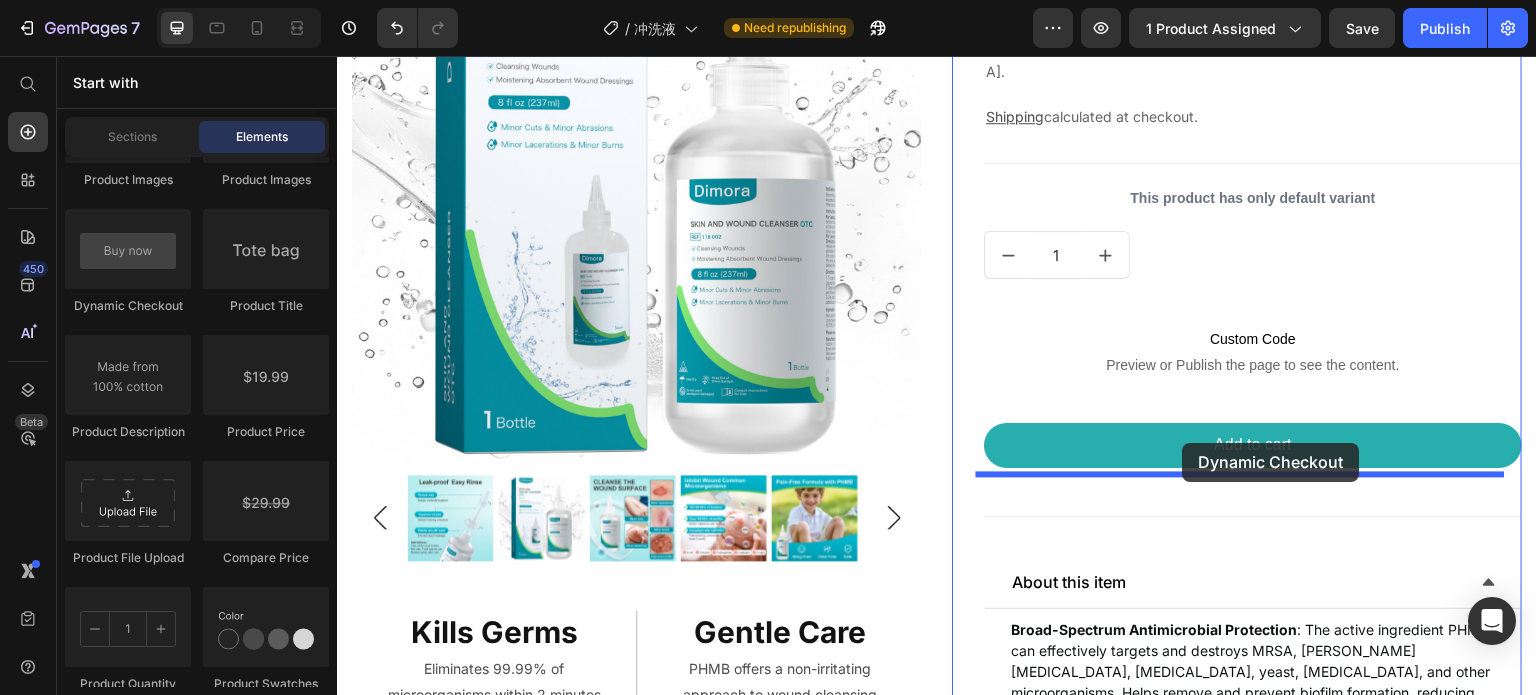 drag, startPoint x: 480, startPoint y: 330, endPoint x: 1183, endPoint y: 444, distance: 712.1833 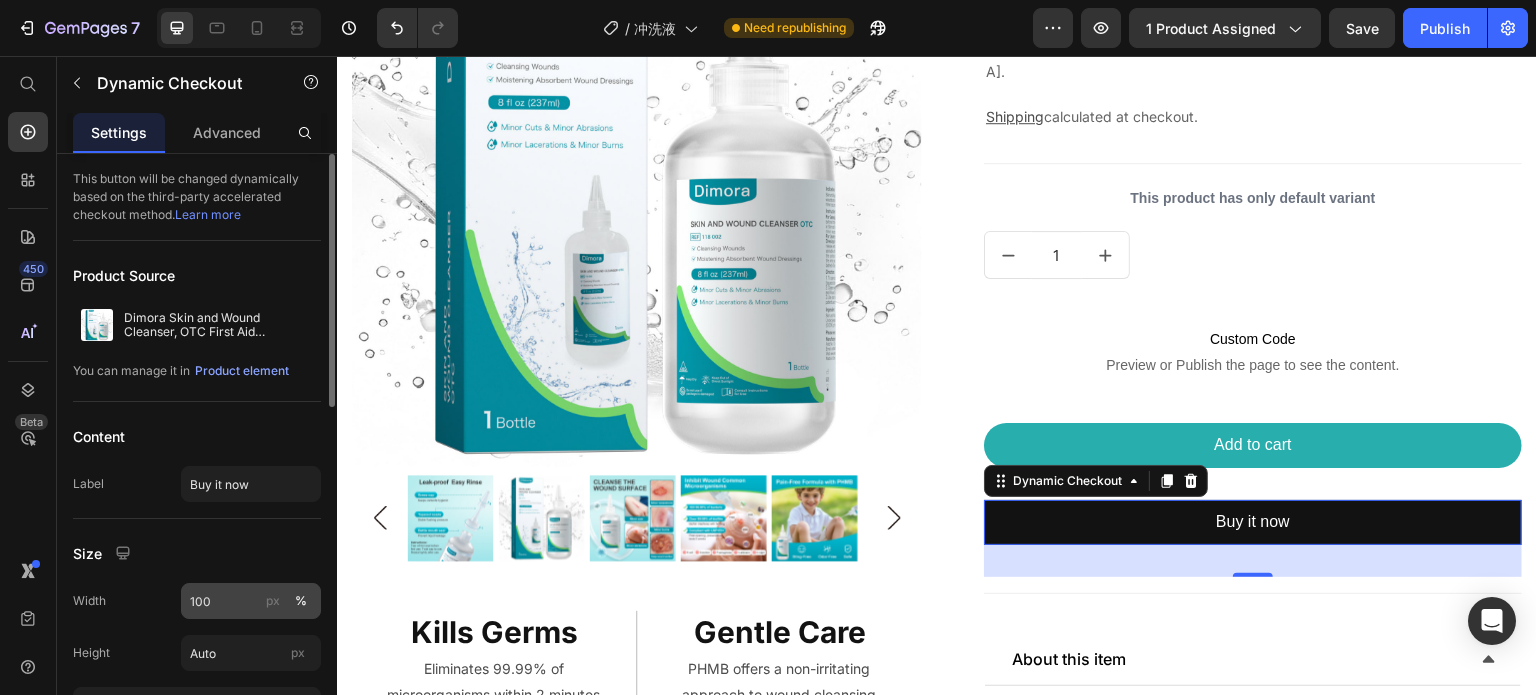 scroll, scrollTop: 400, scrollLeft: 0, axis: vertical 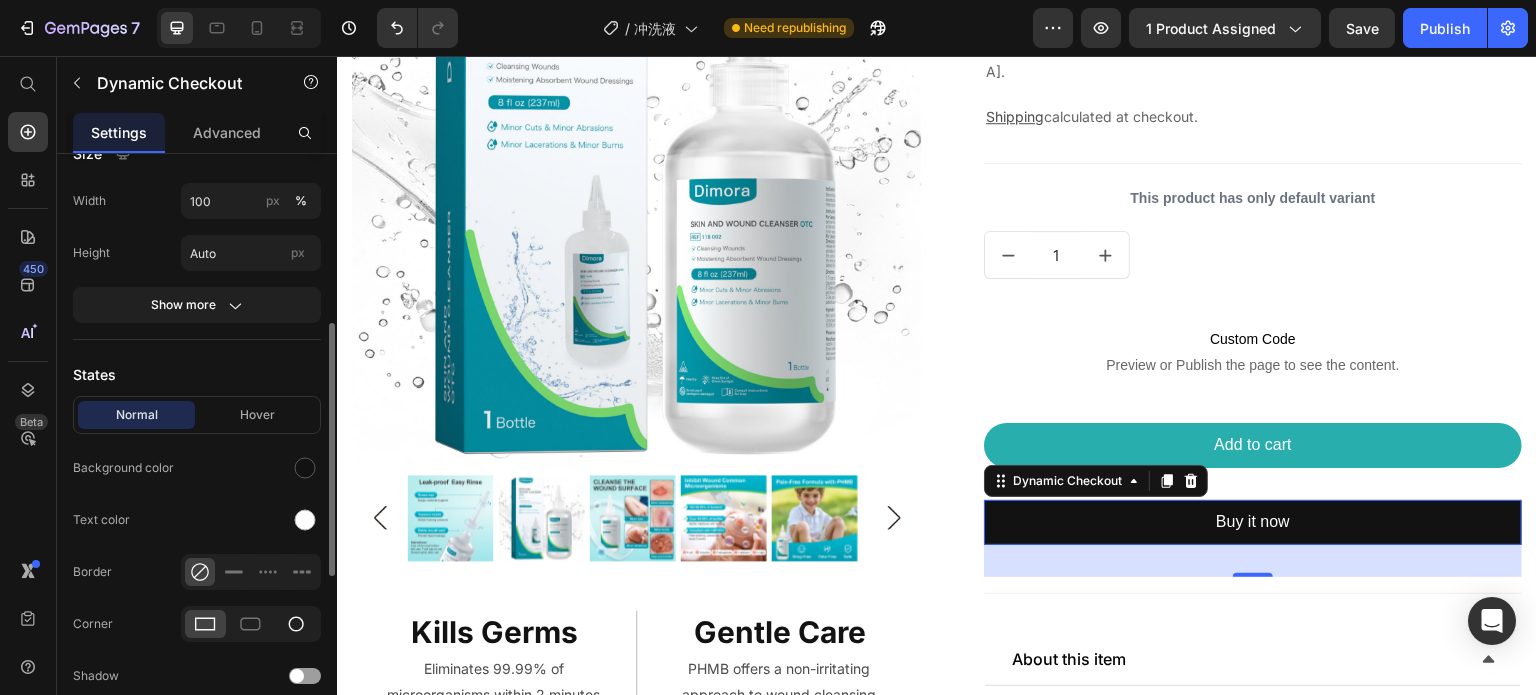 click 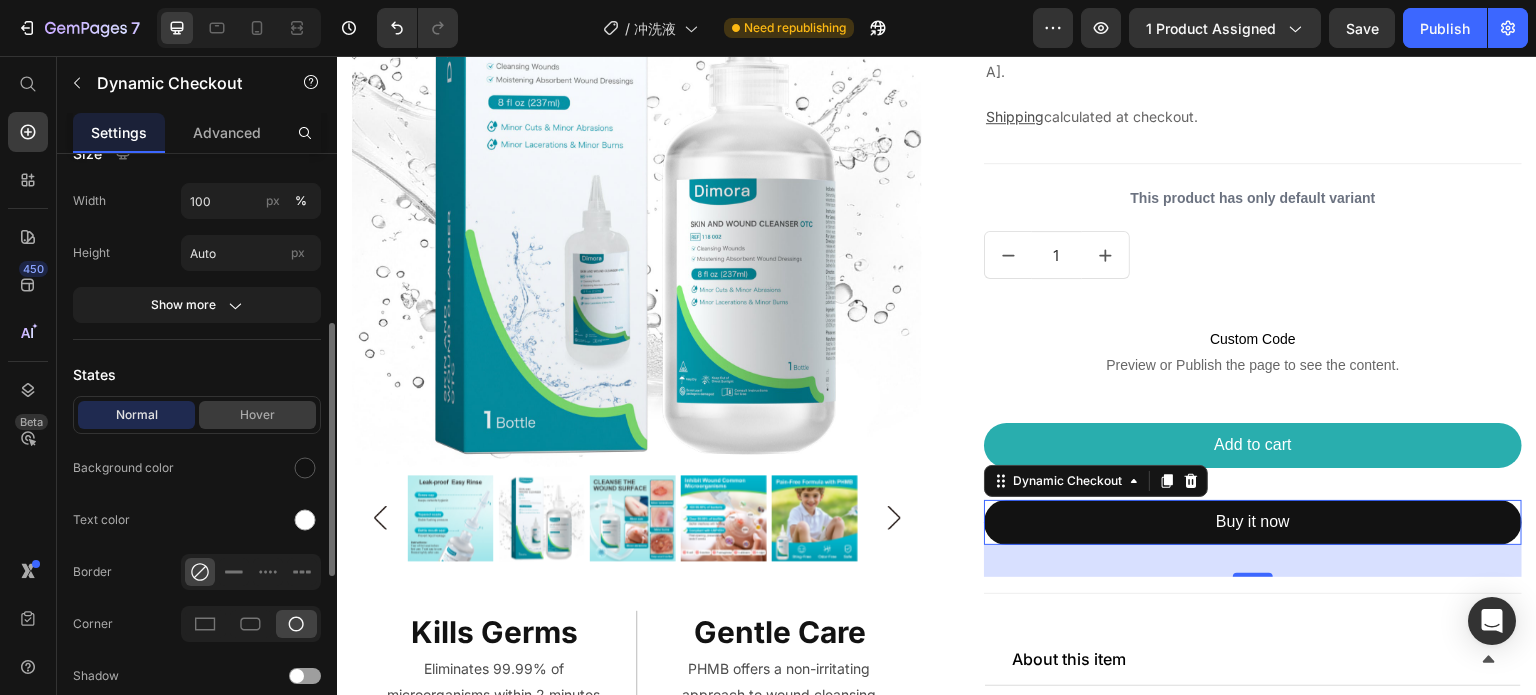 click on "Hover" at bounding box center (257, 415) 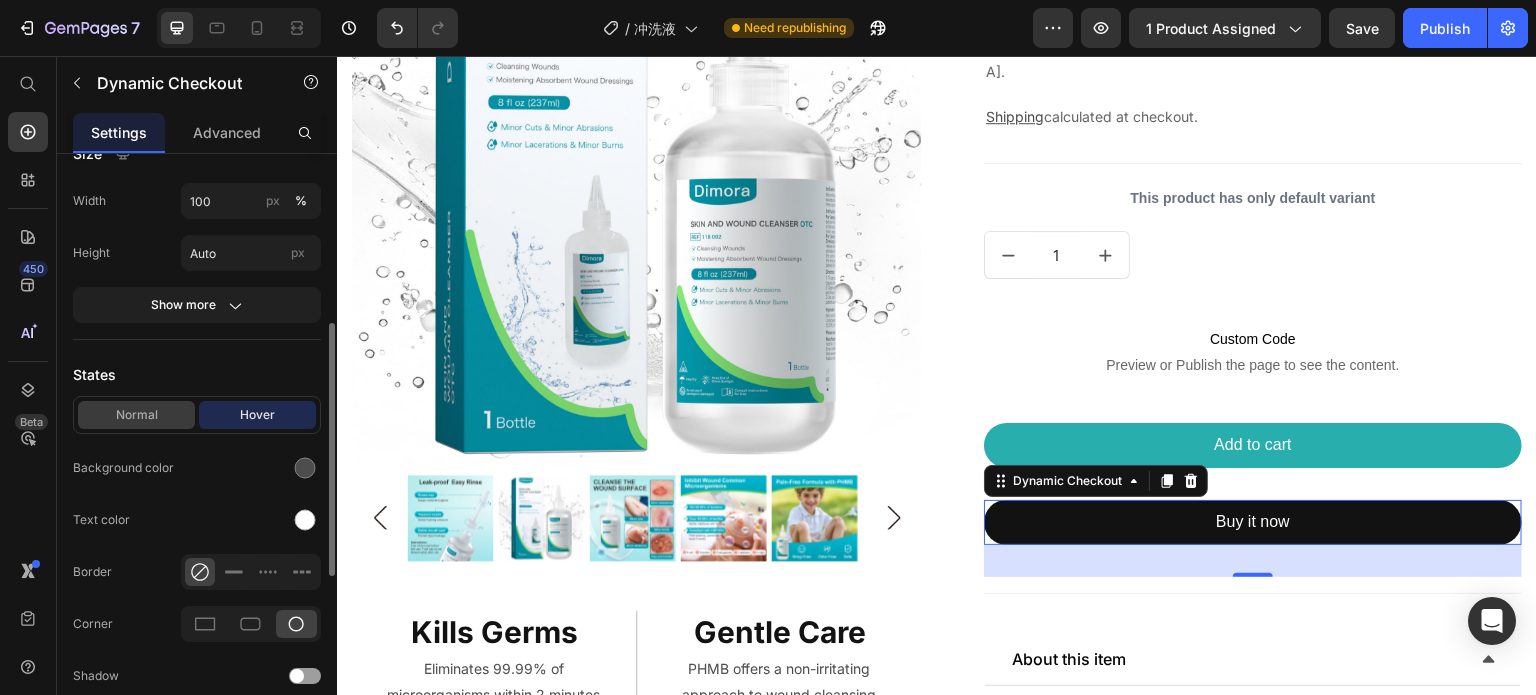 click on "Normal" at bounding box center (136, 415) 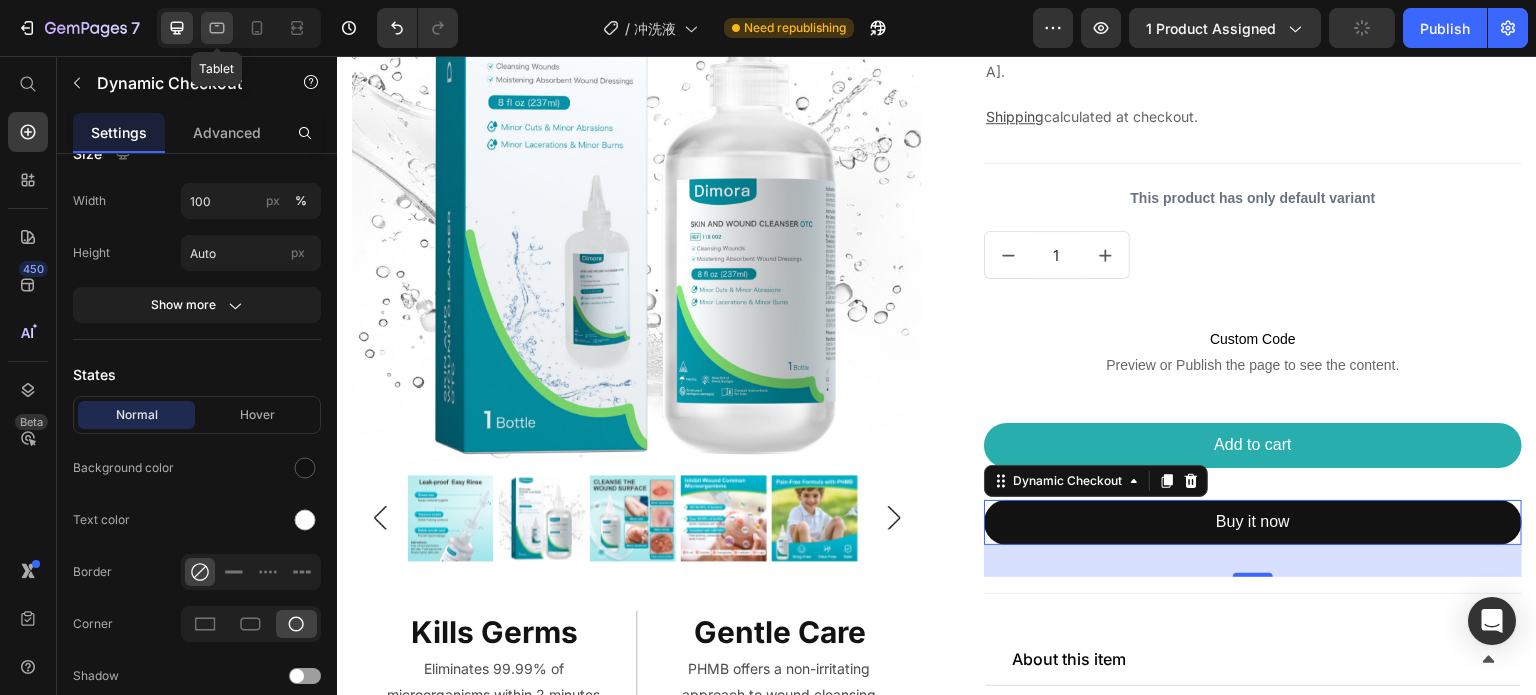 click 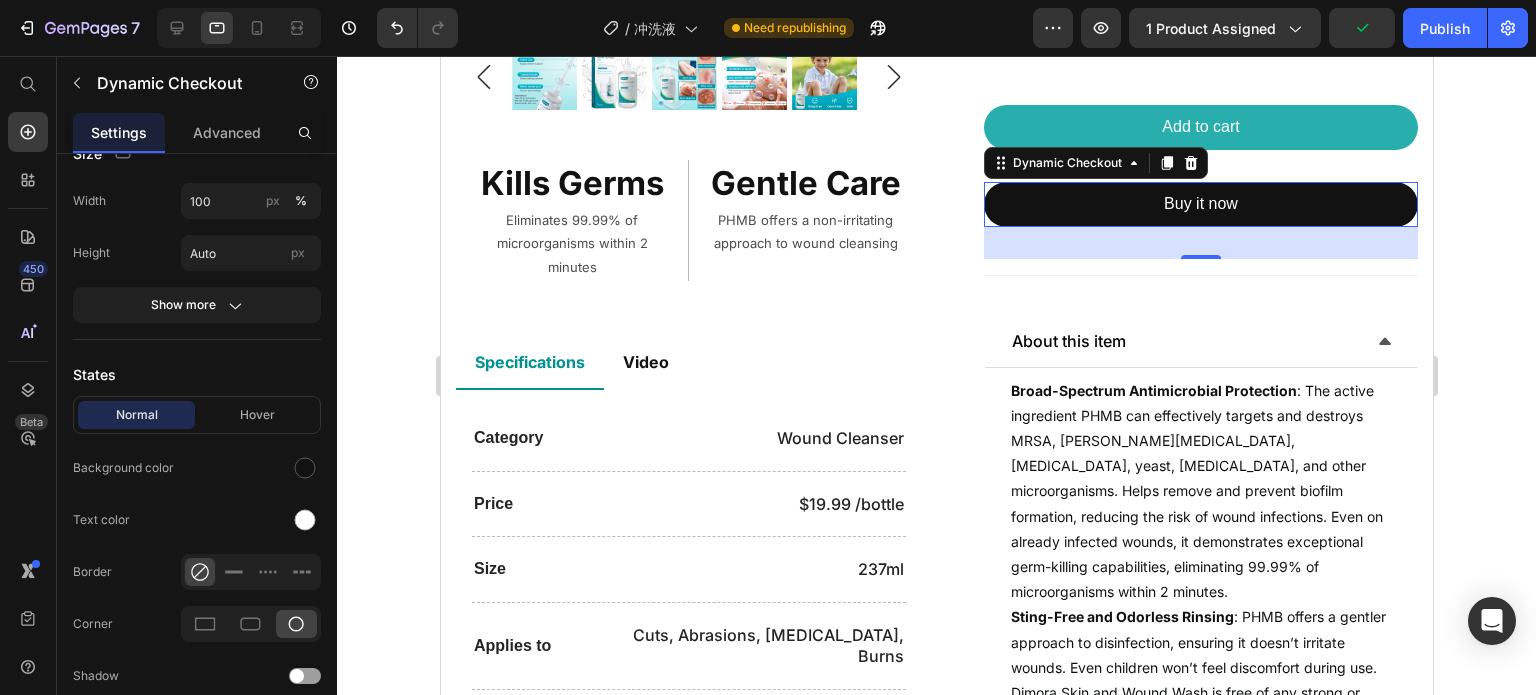 scroll, scrollTop: 679, scrollLeft: 0, axis: vertical 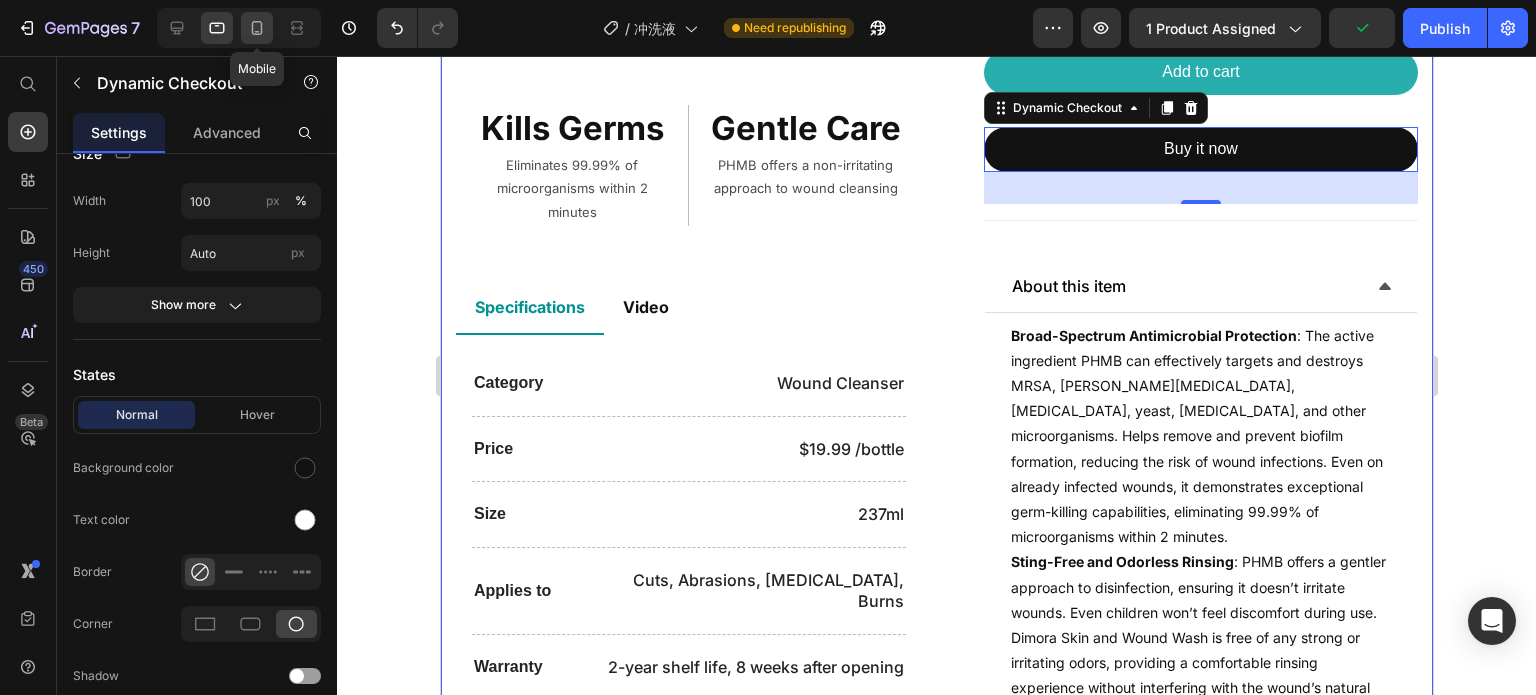 click 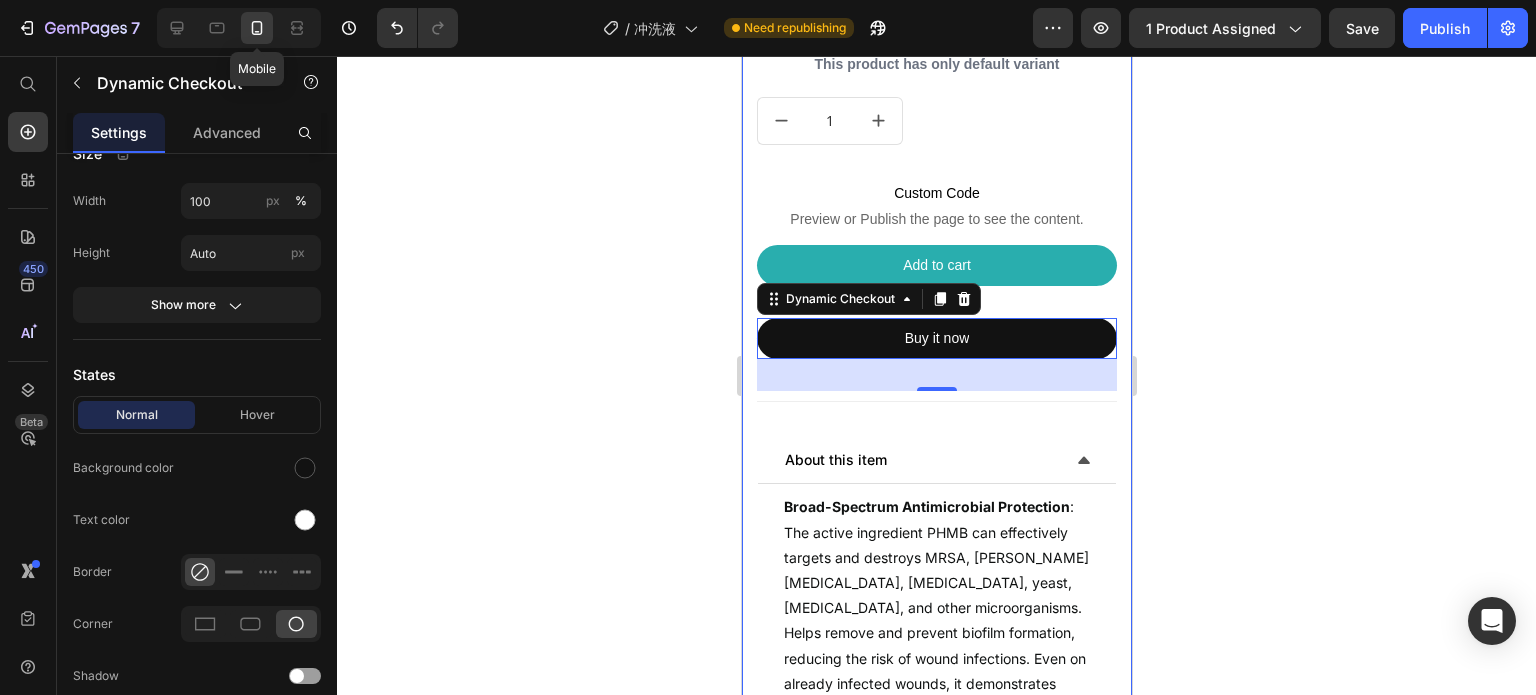scroll, scrollTop: 934, scrollLeft: 0, axis: vertical 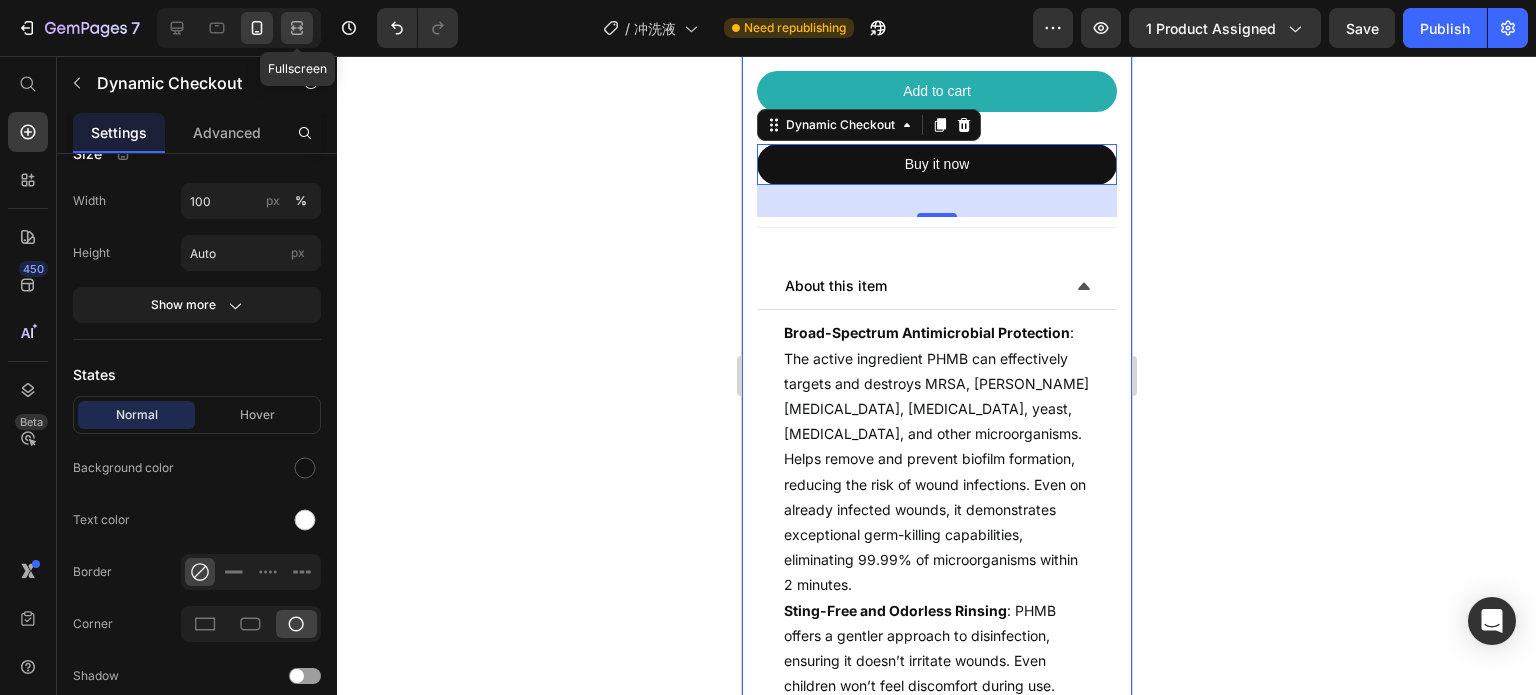 click 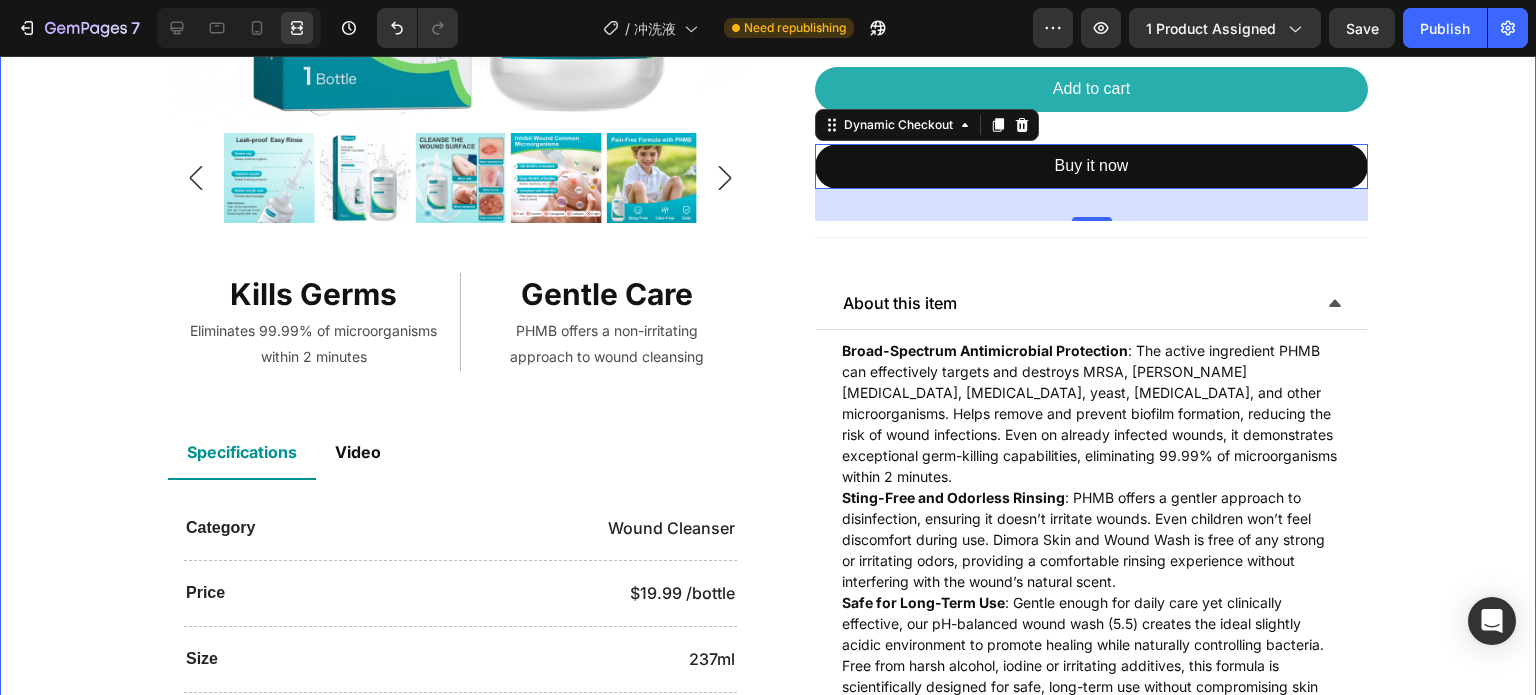 scroll, scrollTop: 647, scrollLeft: 0, axis: vertical 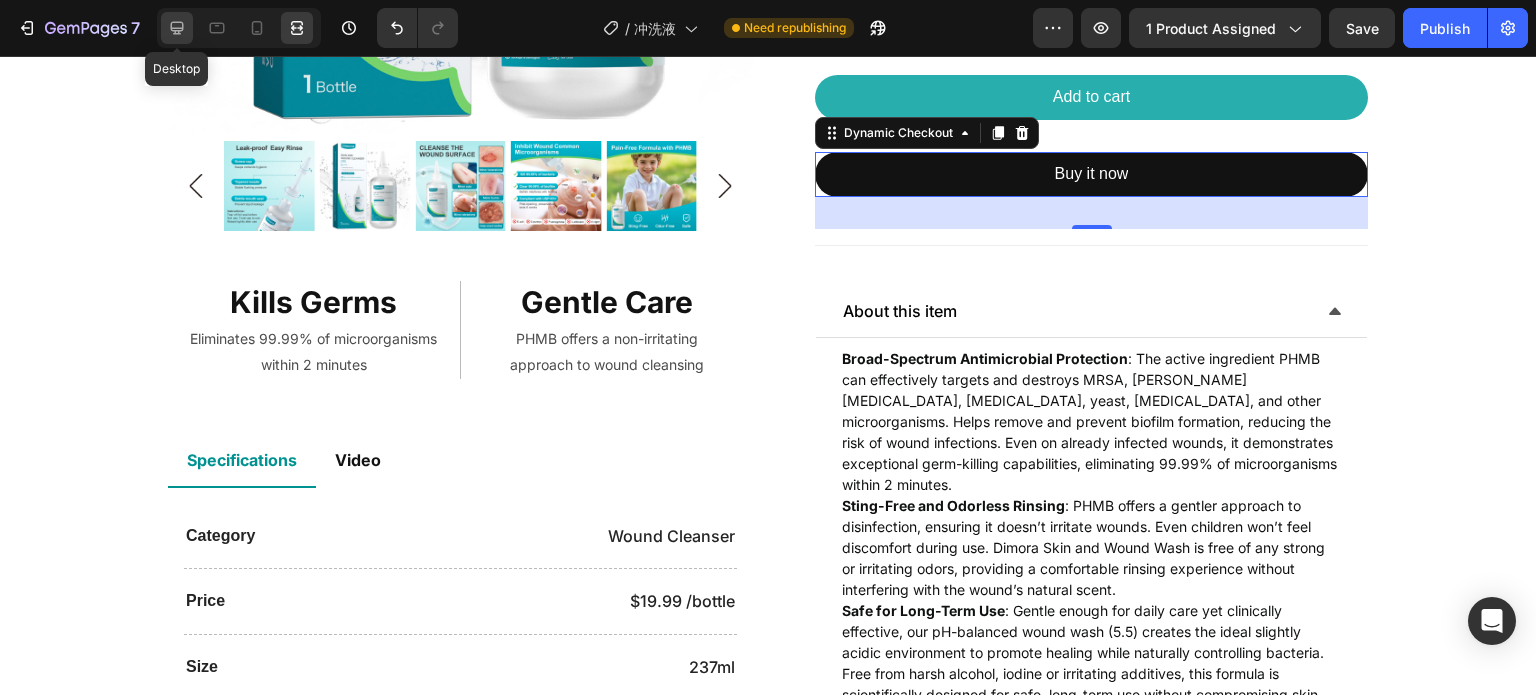 click 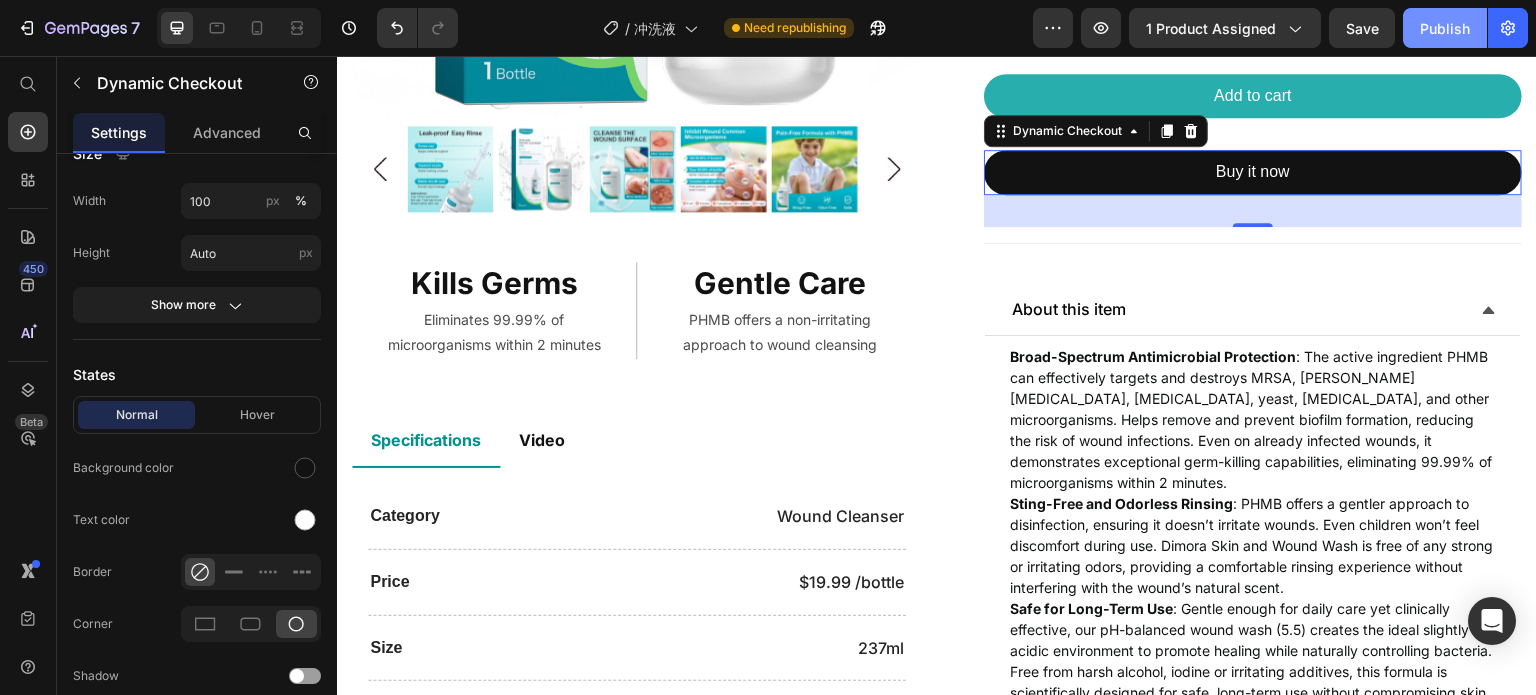 click on "Publish" at bounding box center [1445, 28] 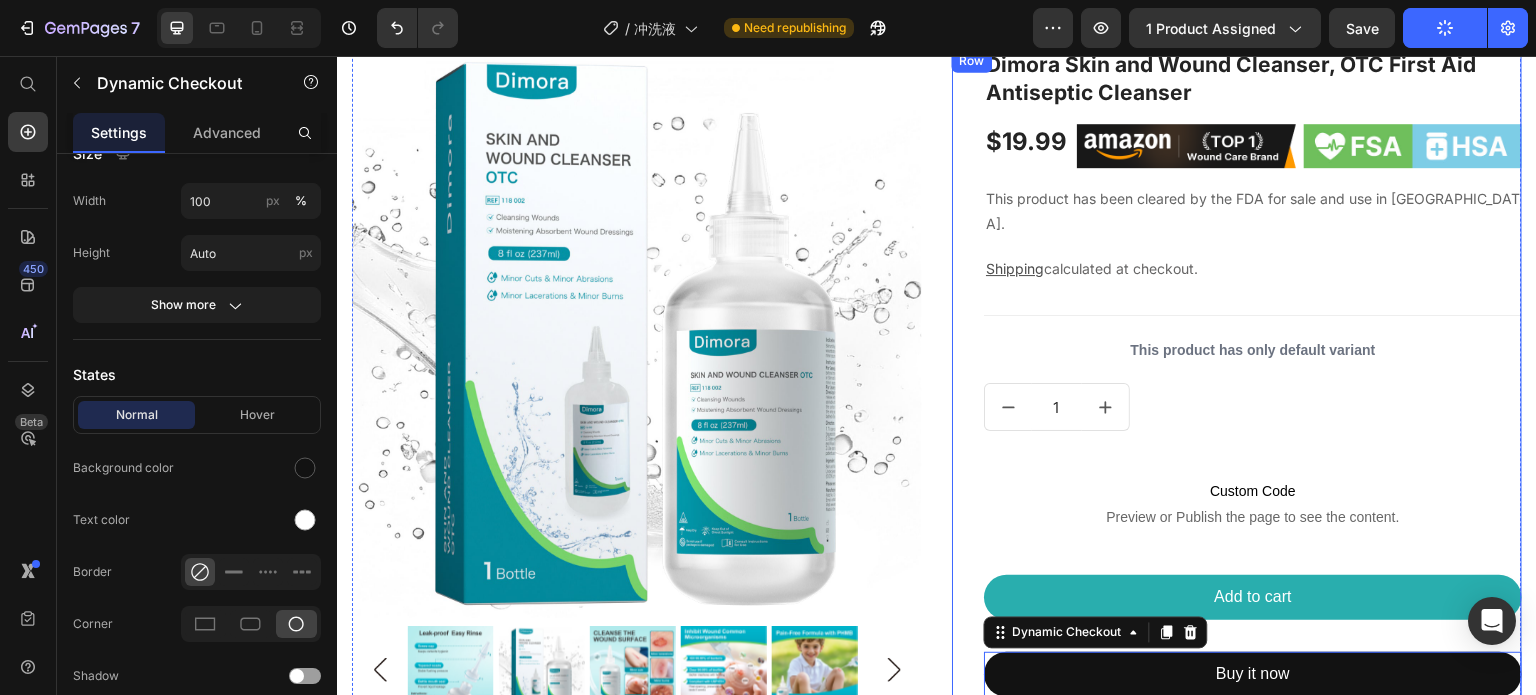 scroll, scrollTop: 147, scrollLeft: 0, axis: vertical 